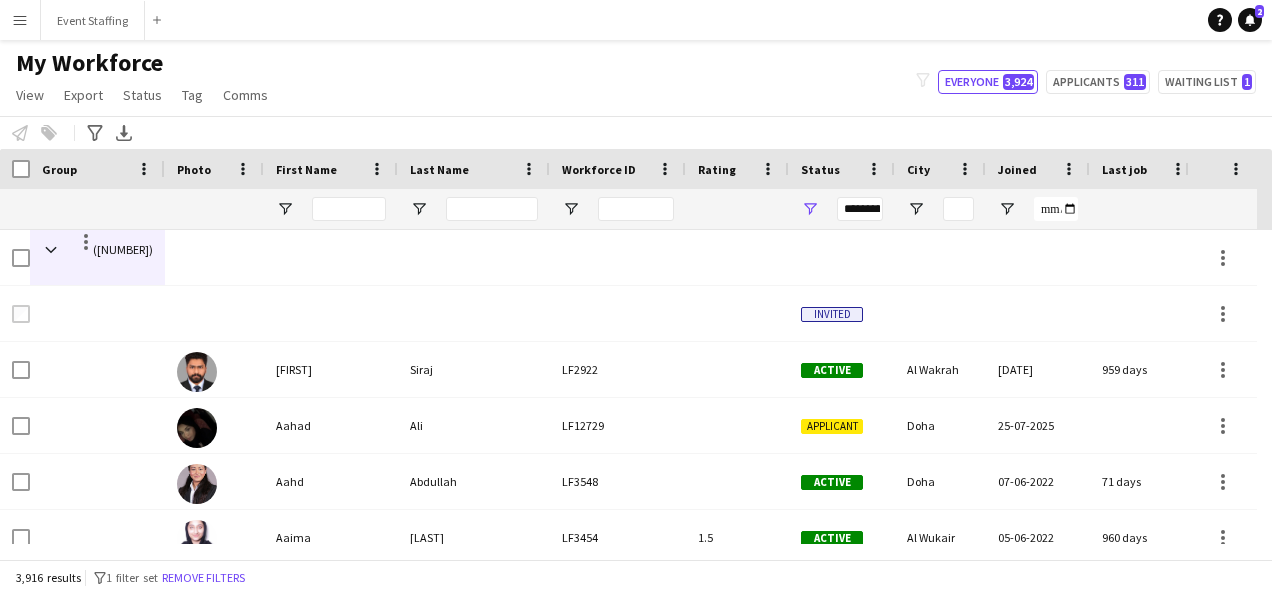scroll, scrollTop: 0, scrollLeft: 0, axis: both 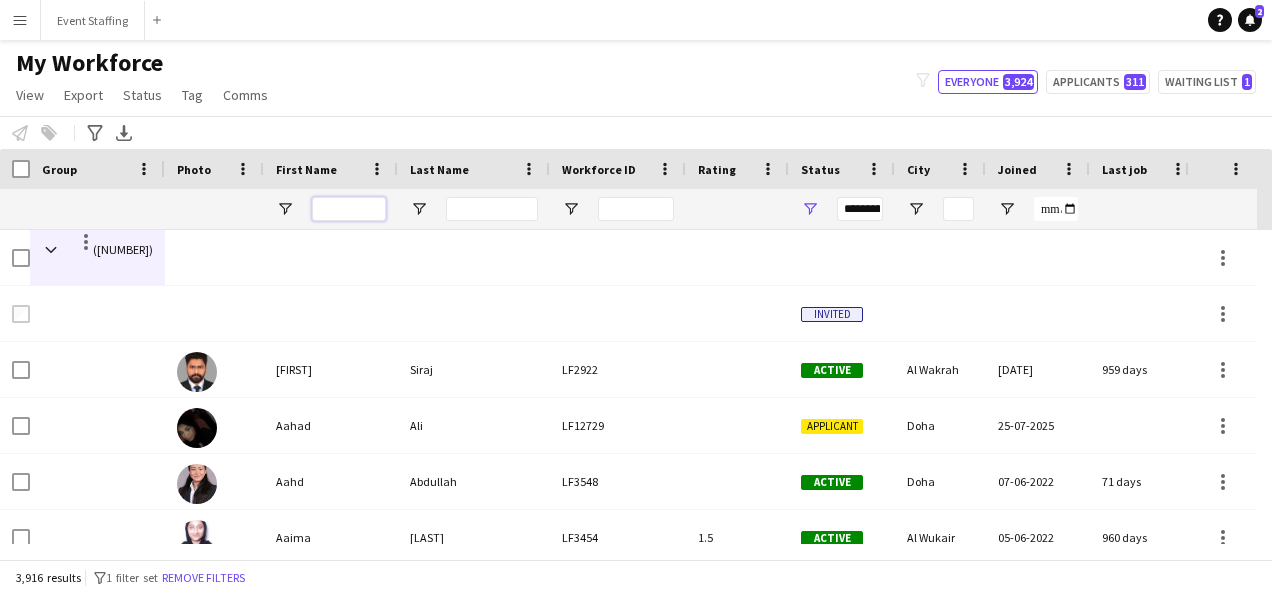 drag, startPoint x: 0, startPoint y: 0, endPoint x: 326, endPoint y: 208, distance: 386.704 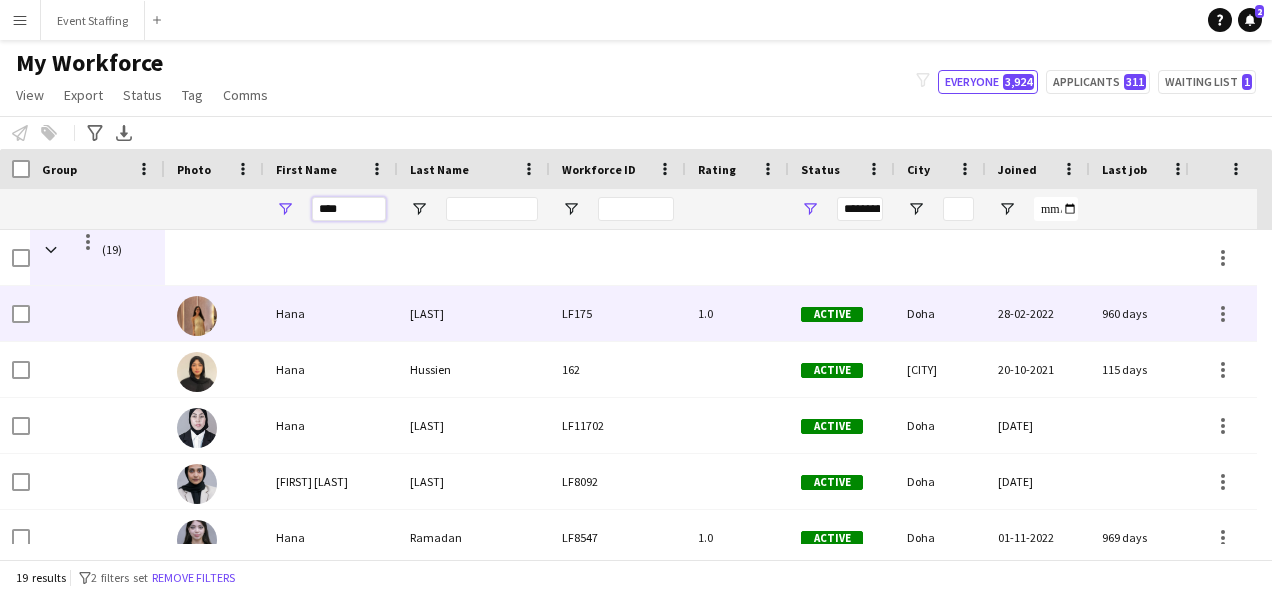 type on "****" 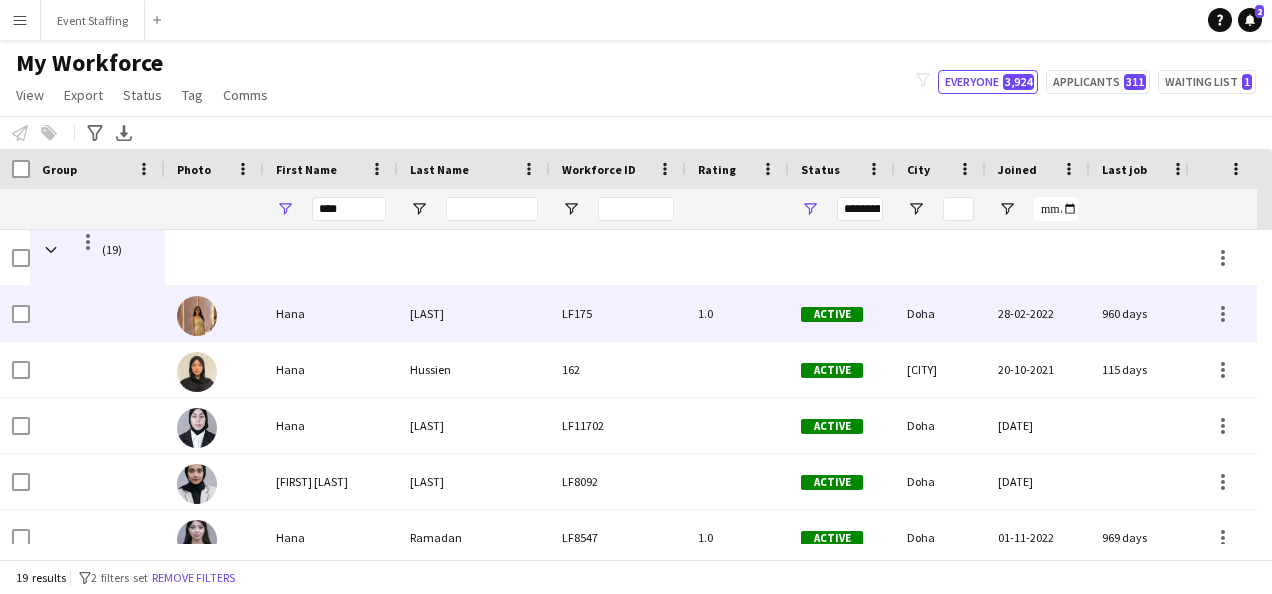 click on "Hana" at bounding box center (331, 313) 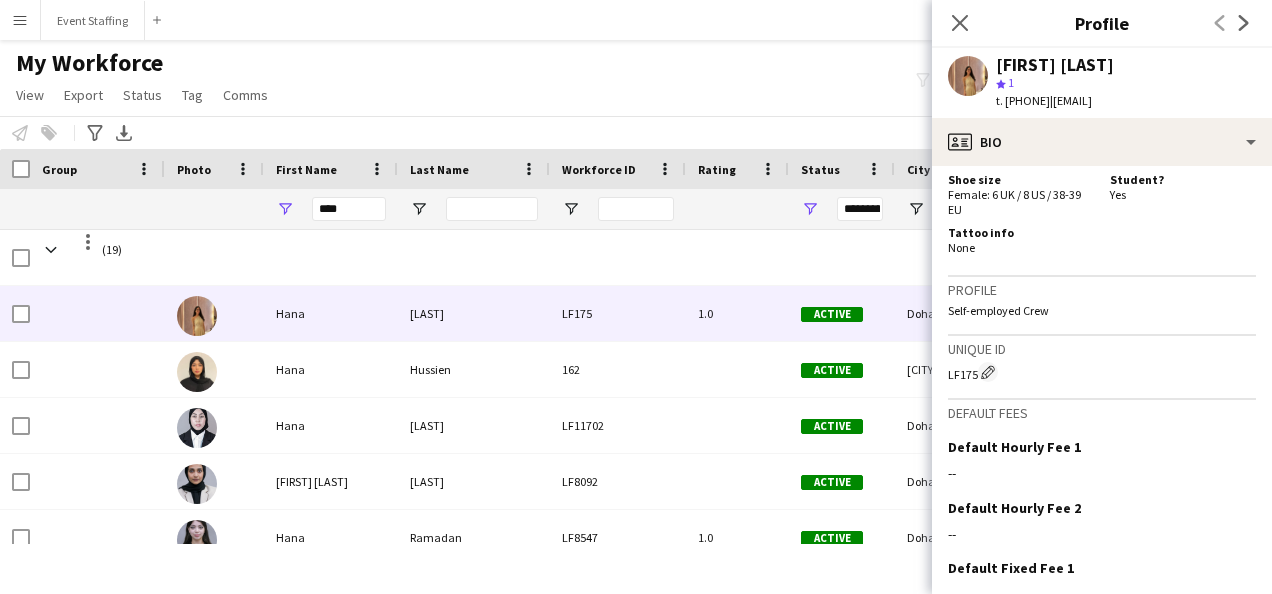 scroll, scrollTop: 1333, scrollLeft: 0, axis: vertical 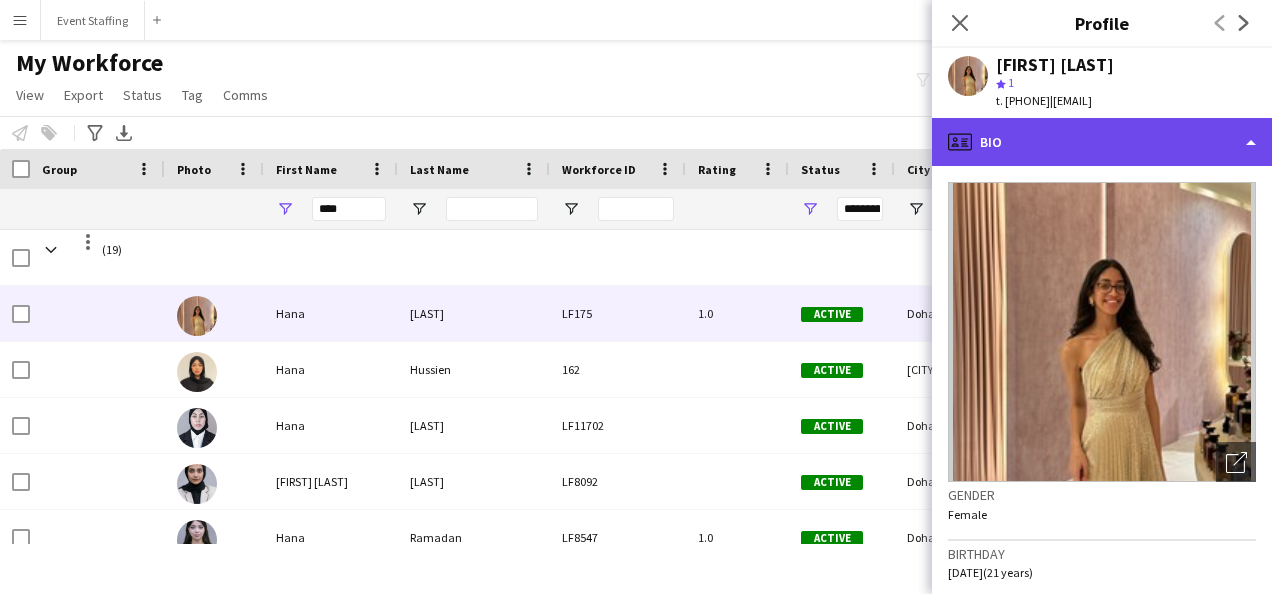 click on "profile
Bio" 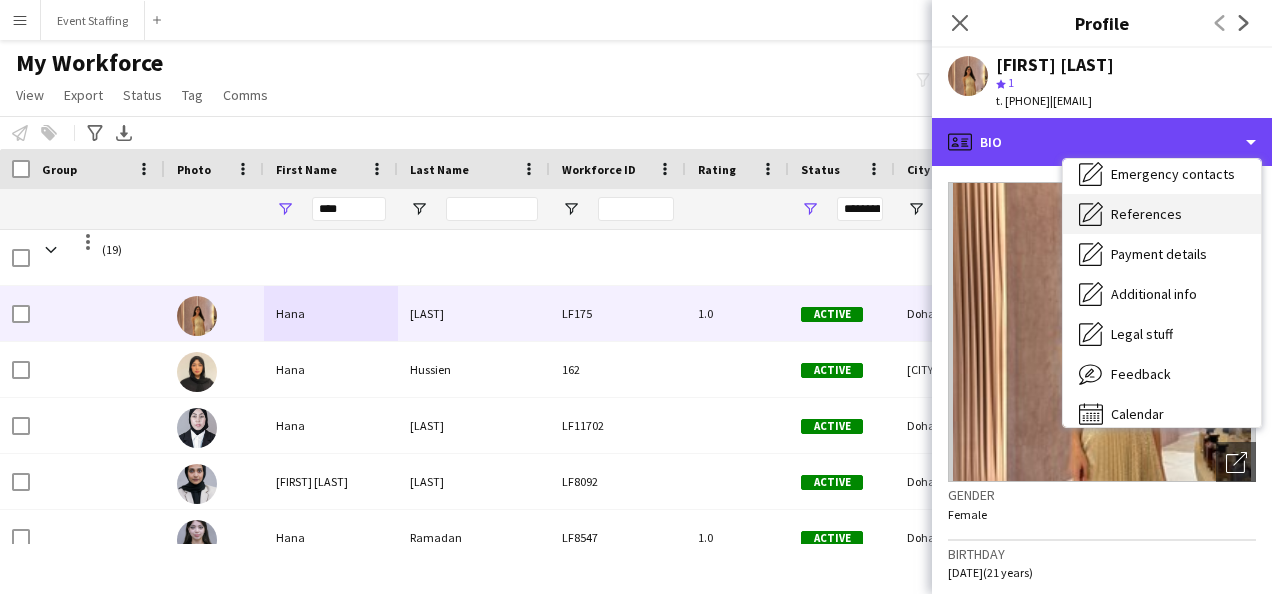 scroll, scrollTop: 174, scrollLeft: 0, axis: vertical 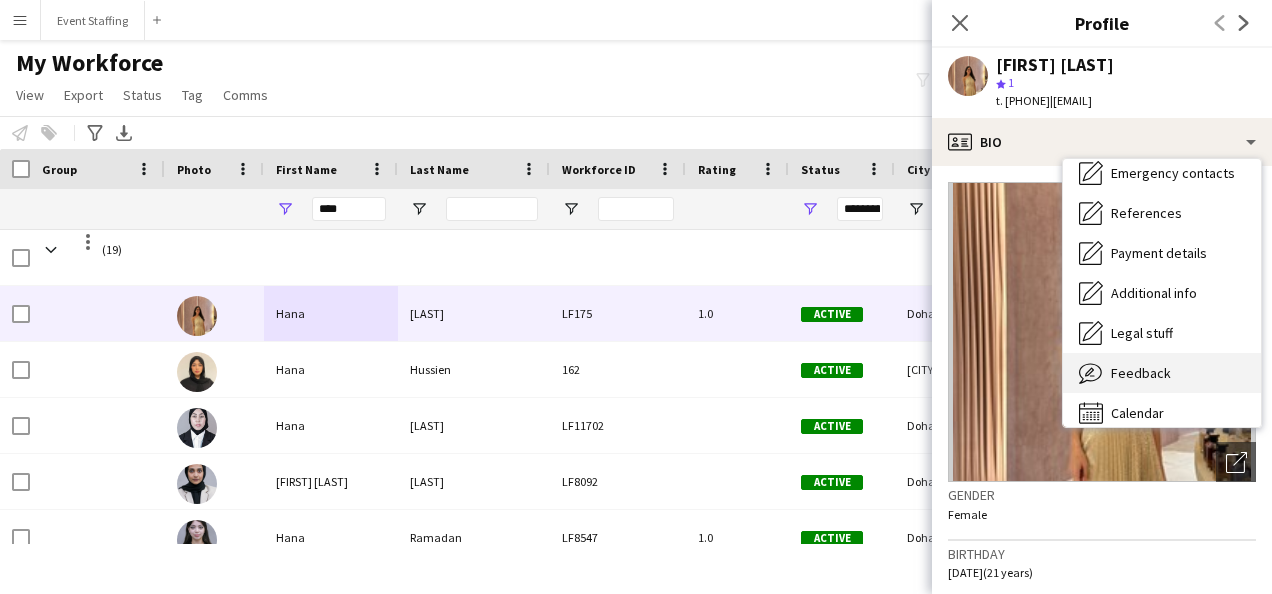 click on "Feedback" at bounding box center (1141, 373) 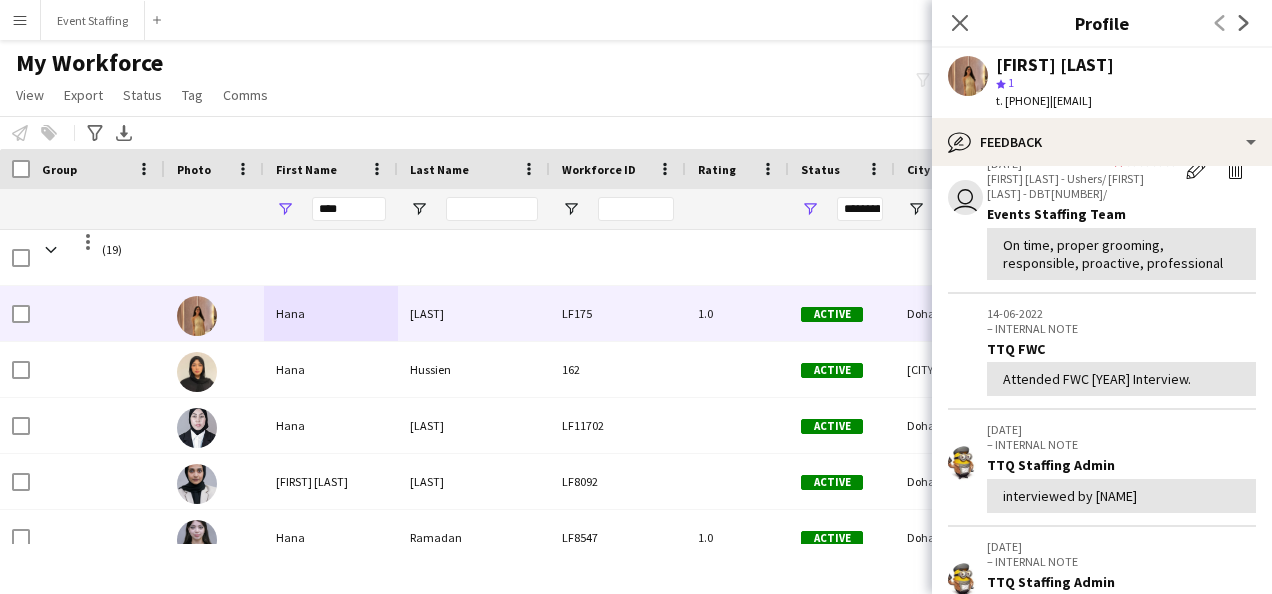 scroll, scrollTop: 0, scrollLeft: 0, axis: both 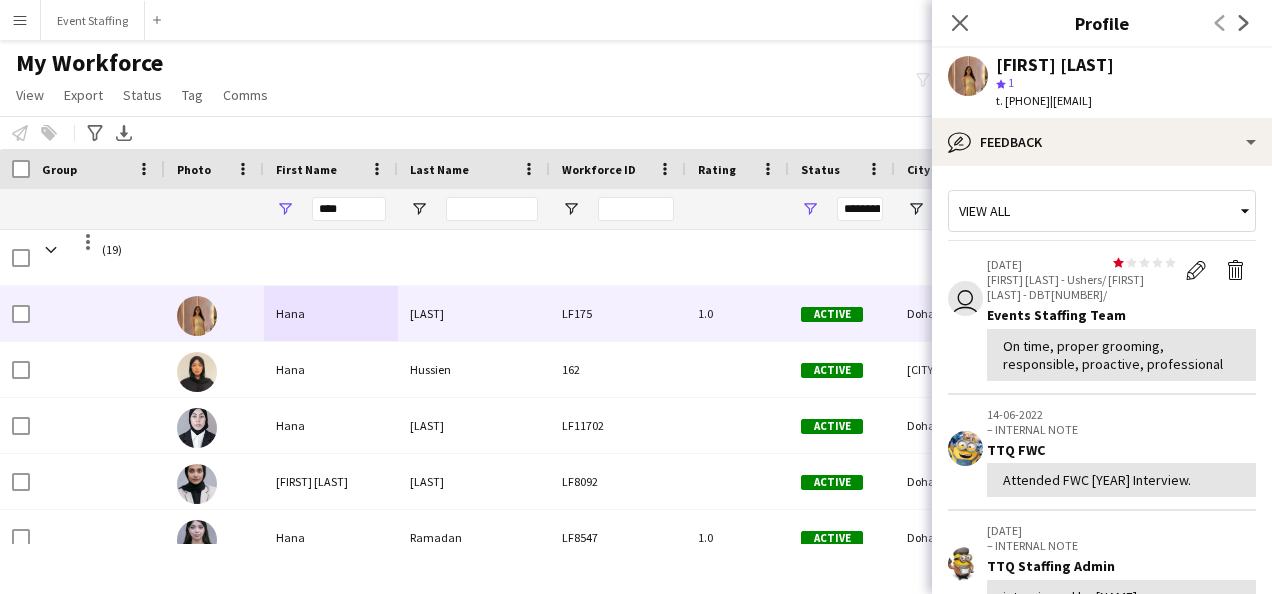 click 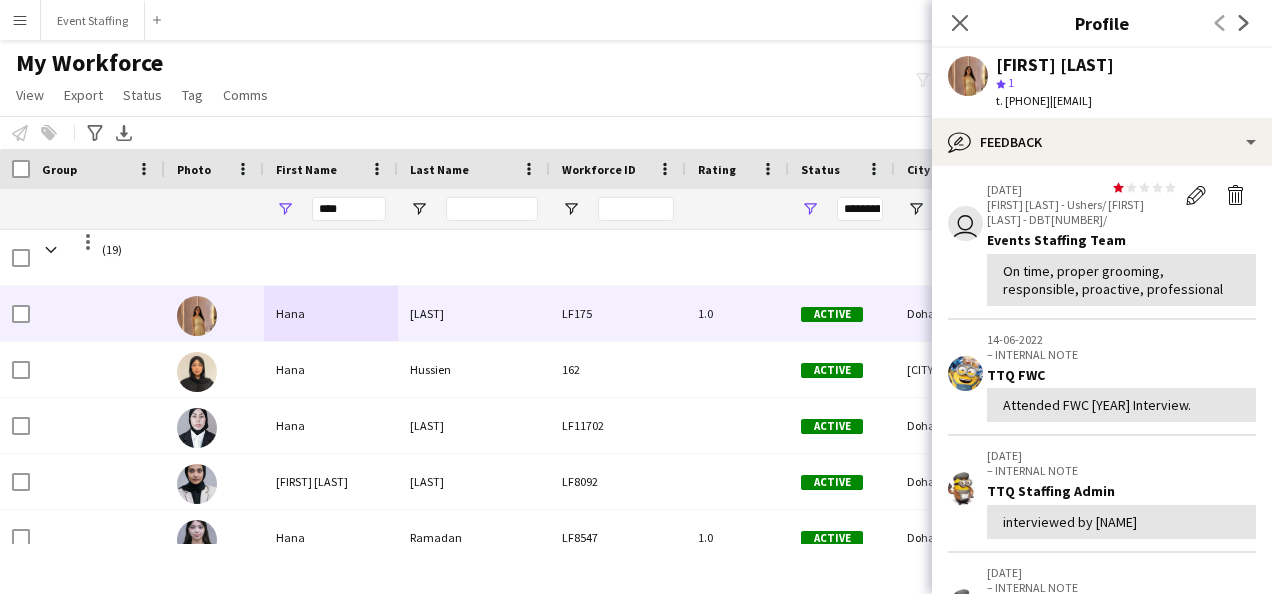 scroll, scrollTop: 0, scrollLeft: 0, axis: both 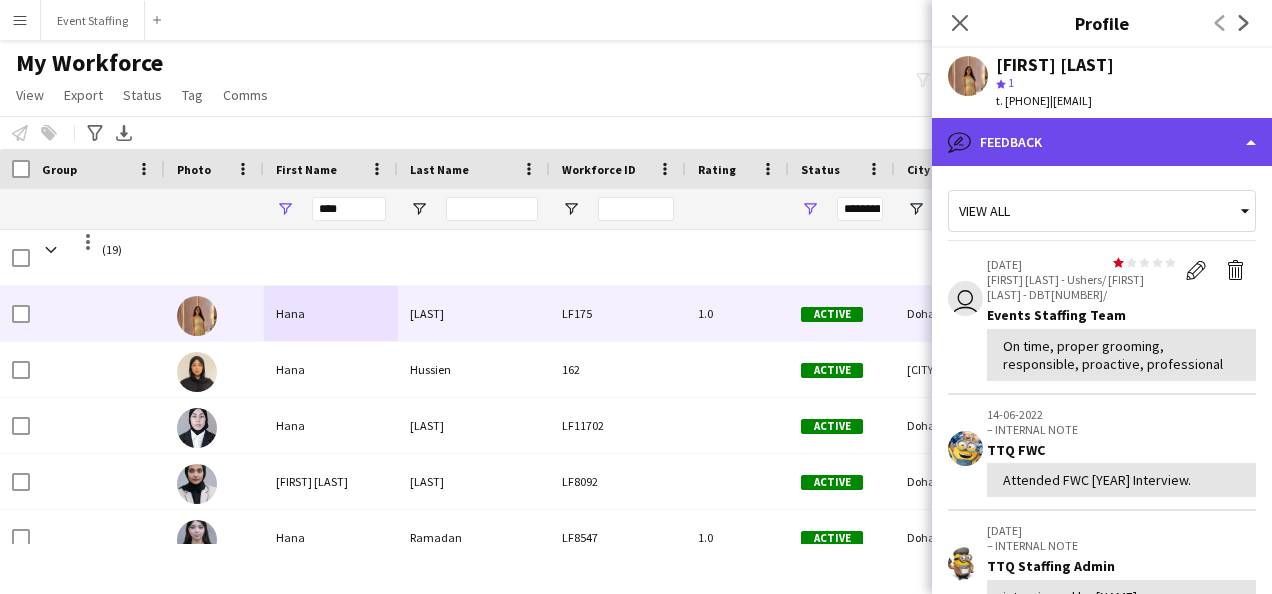 click on "bubble-pencil
Feedback" 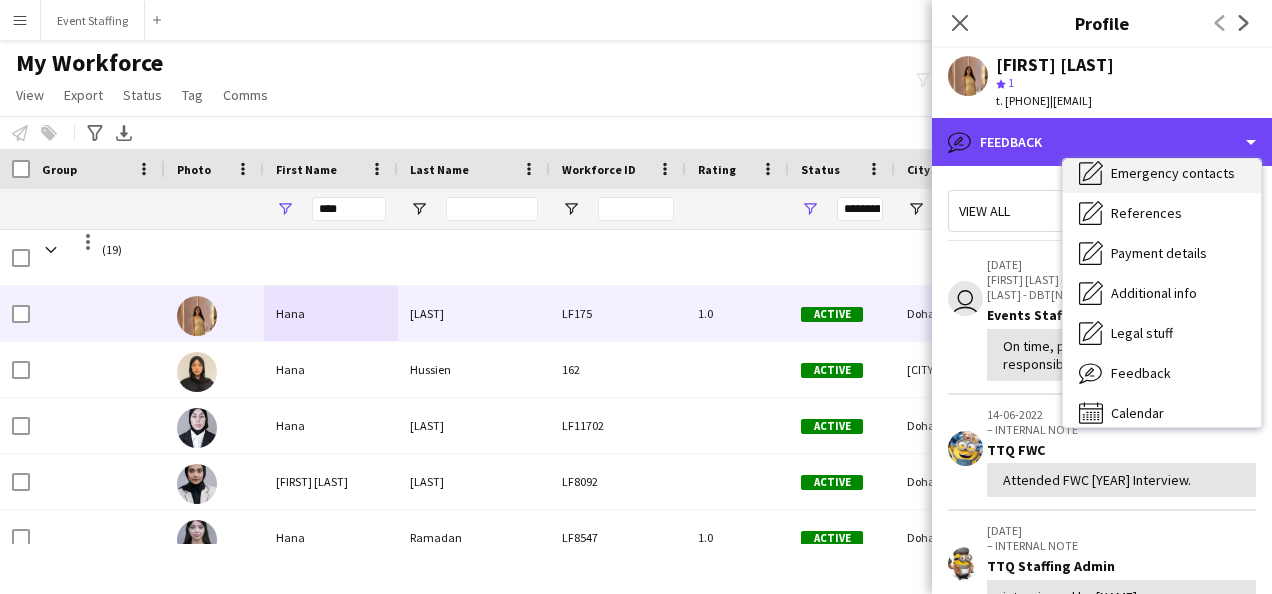 scroll, scrollTop: 0, scrollLeft: 0, axis: both 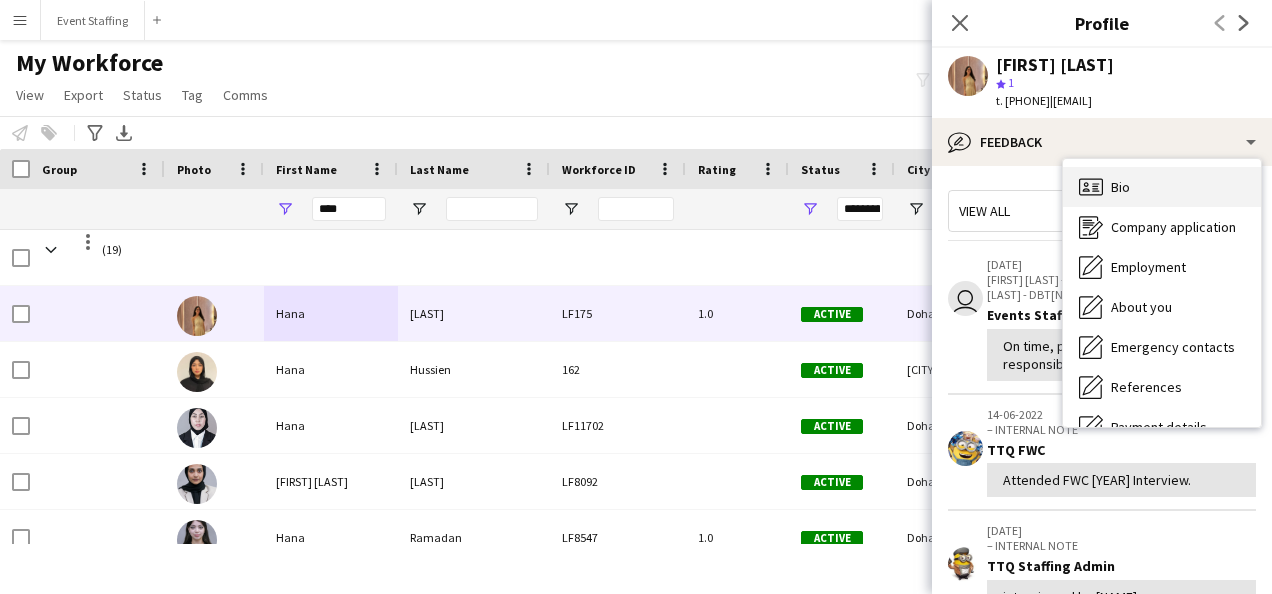 click on "Bio
Bio" at bounding box center [1162, 187] 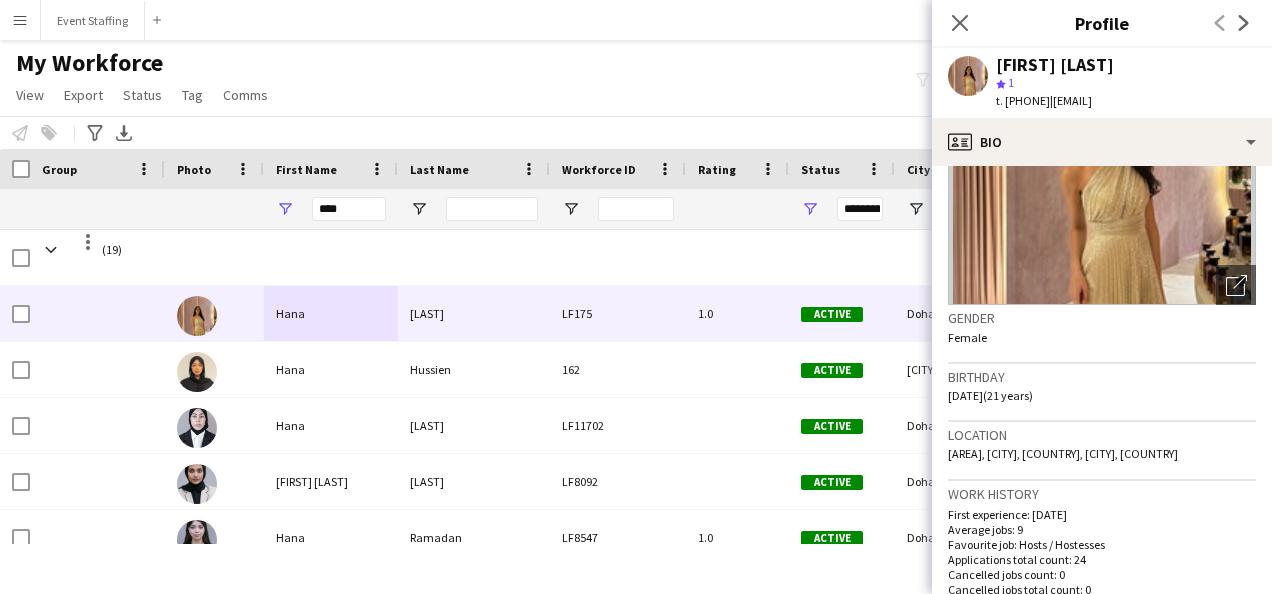 scroll, scrollTop: 179, scrollLeft: 0, axis: vertical 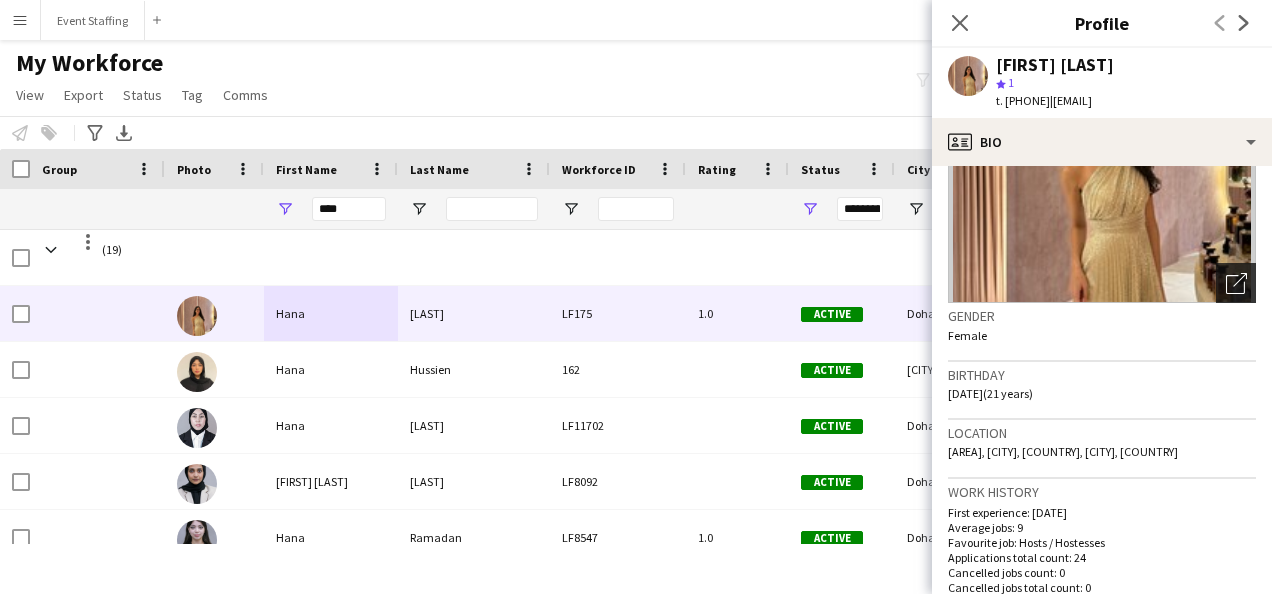 click on "Open photos pop-in" 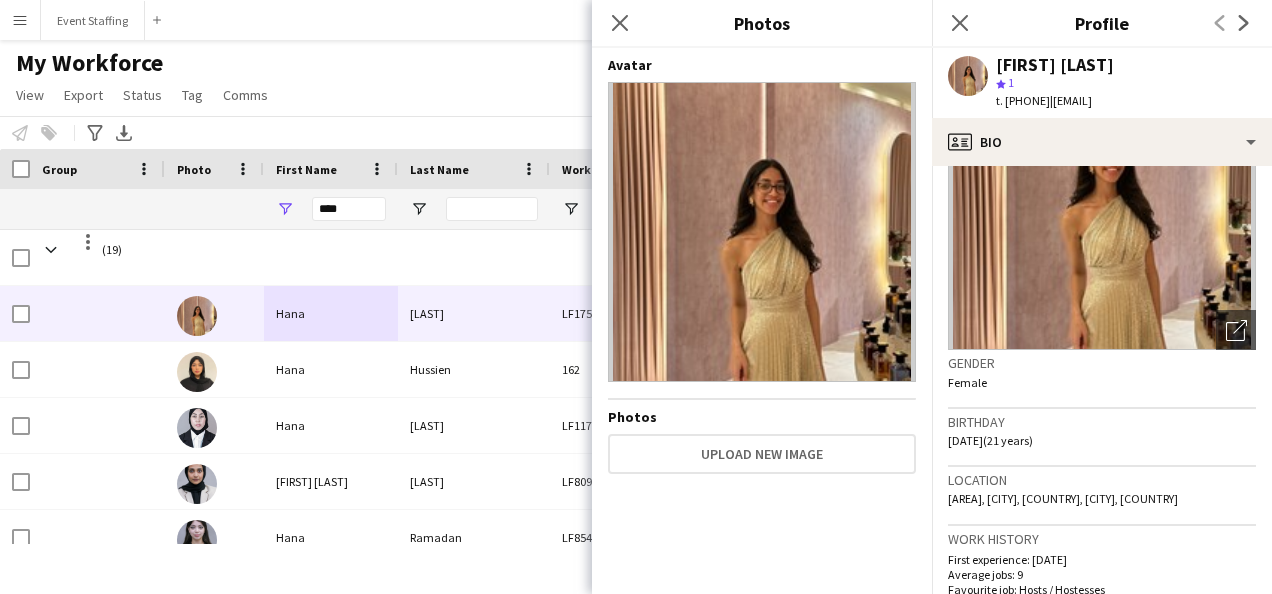 scroll, scrollTop: 0, scrollLeft: 0, axis: both 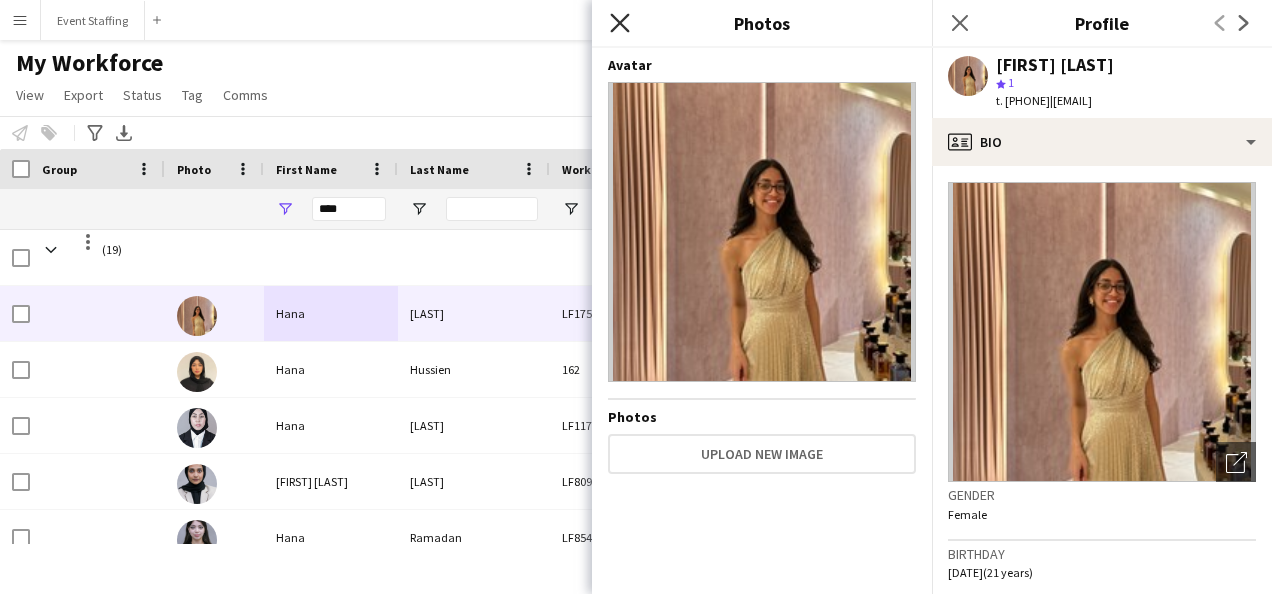 click on "Close pop-in" 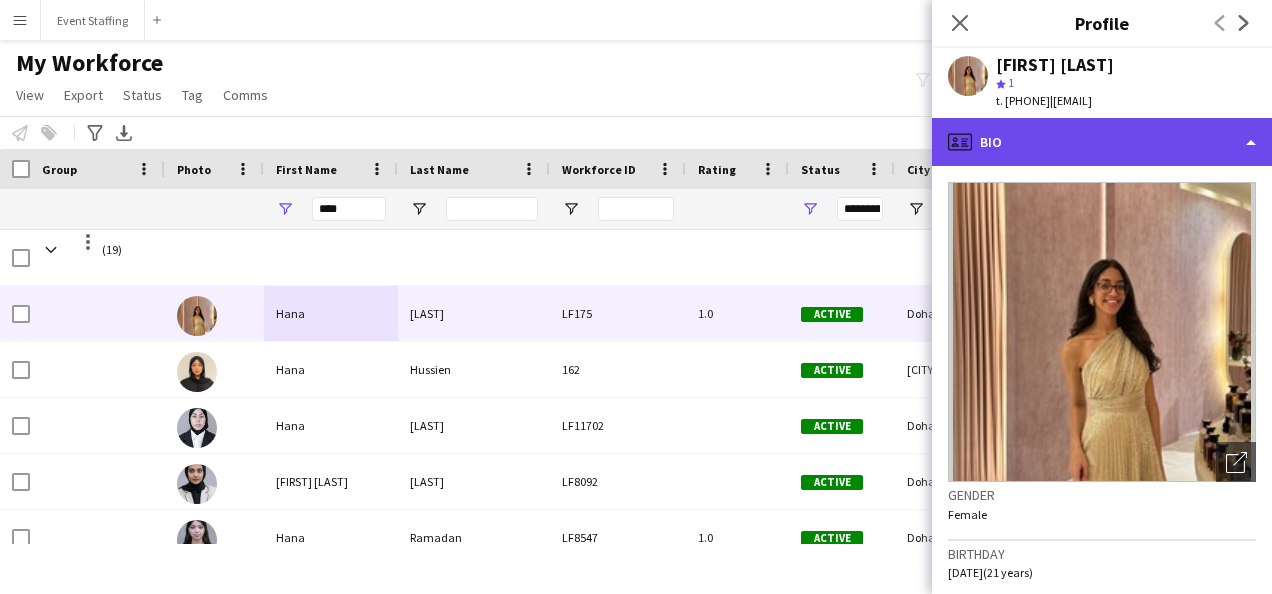 click on "profile
Bio" 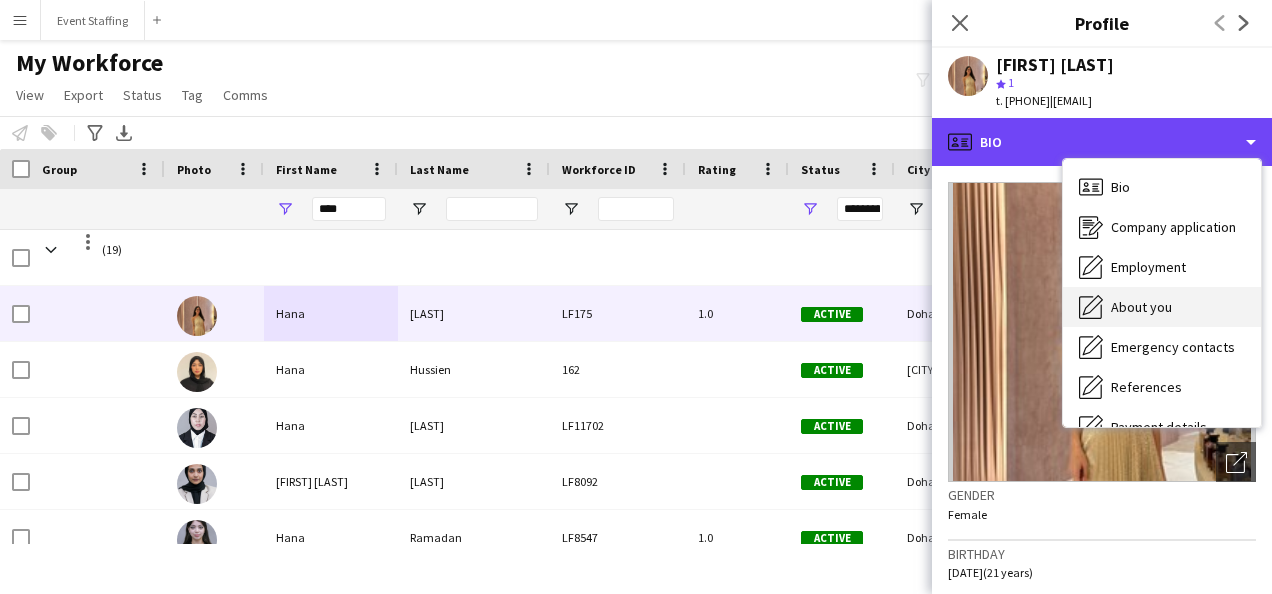 scroll, scrollTop: 188, scrollLeft: 0, axis: vertical 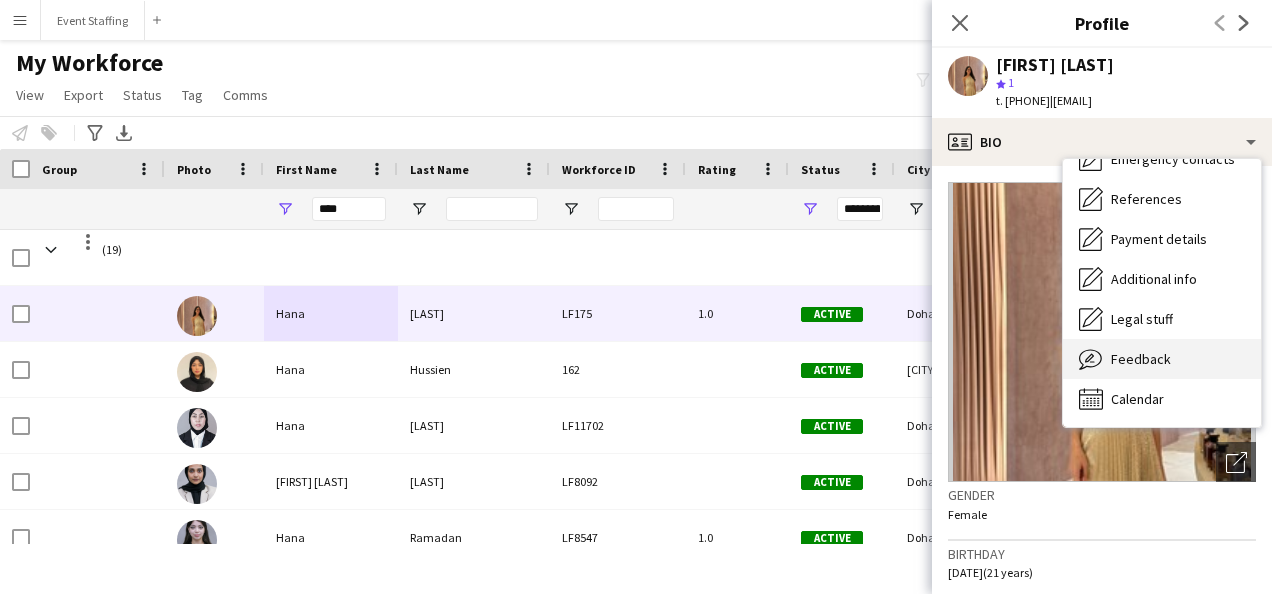 click on "Feedback" at bounding box center (1141, 359) 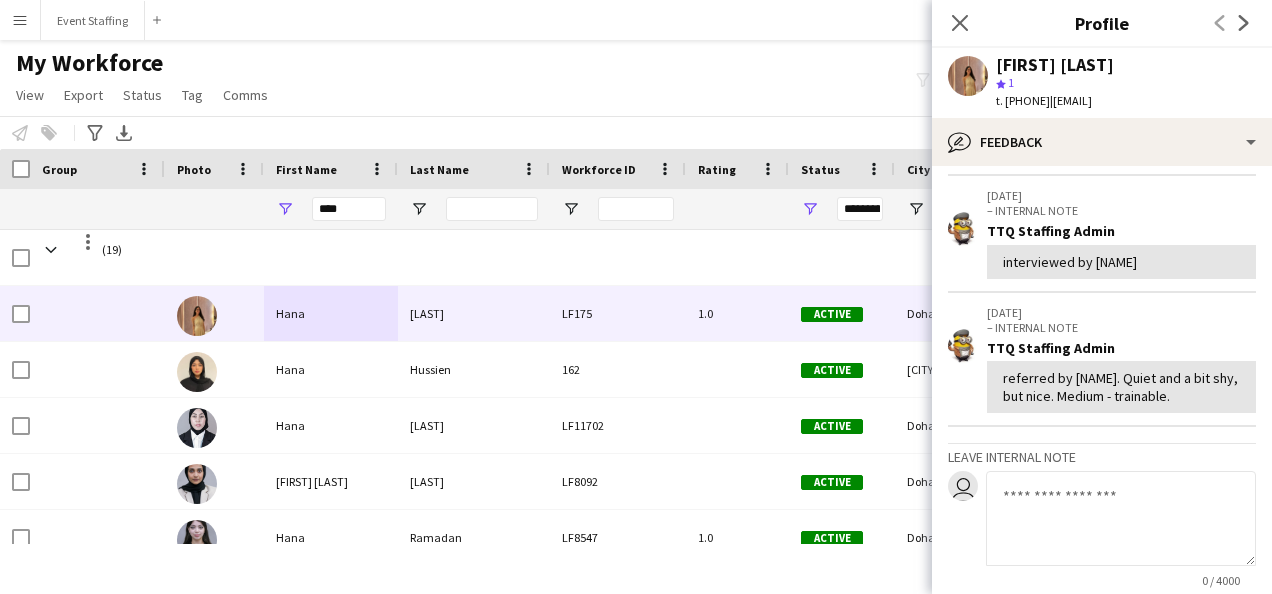 scroll, scrollTop: 0, scrollLeft: 0, axis: both 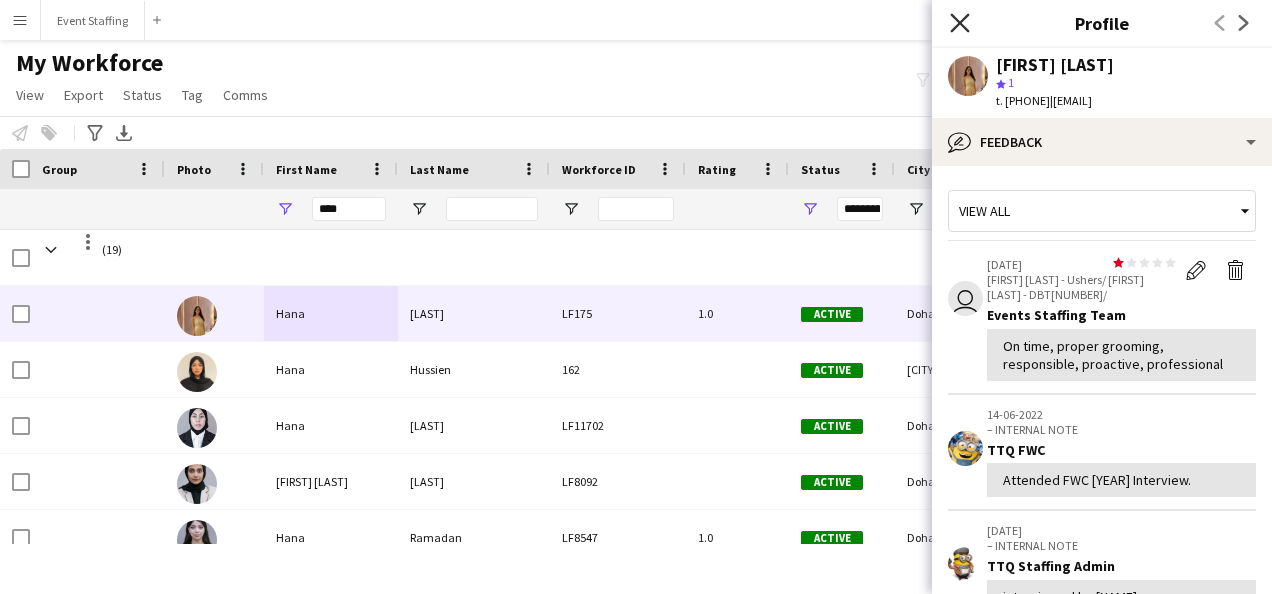 click on "Close pop-in" 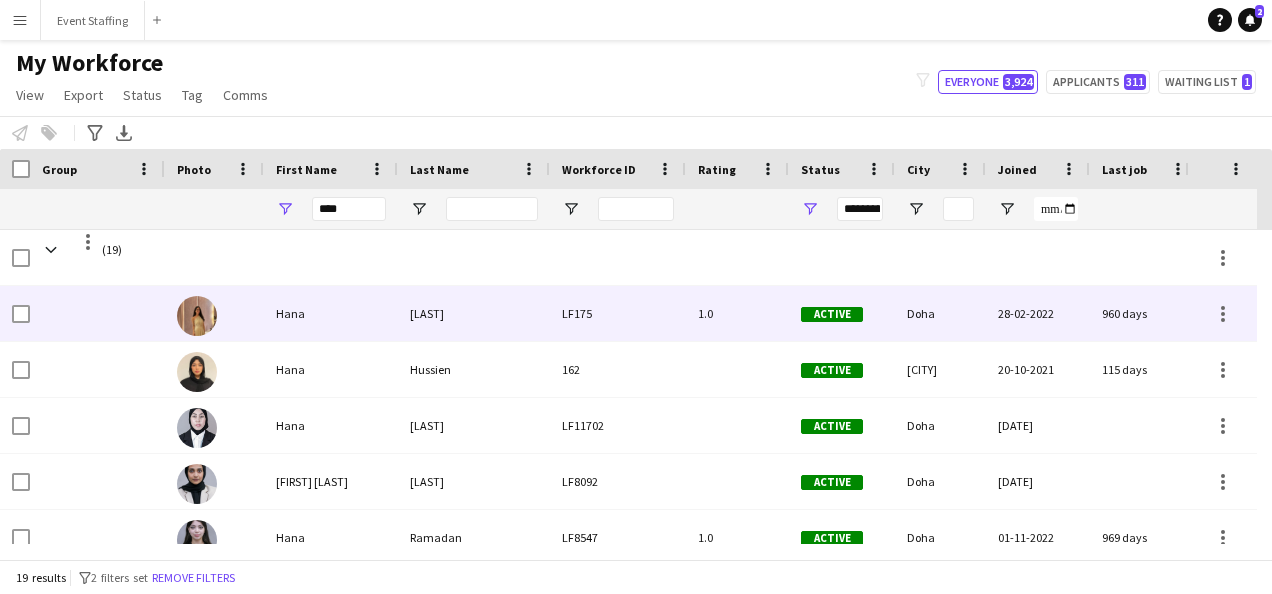 click on "[LAST]" at bounding box center (474, 313) 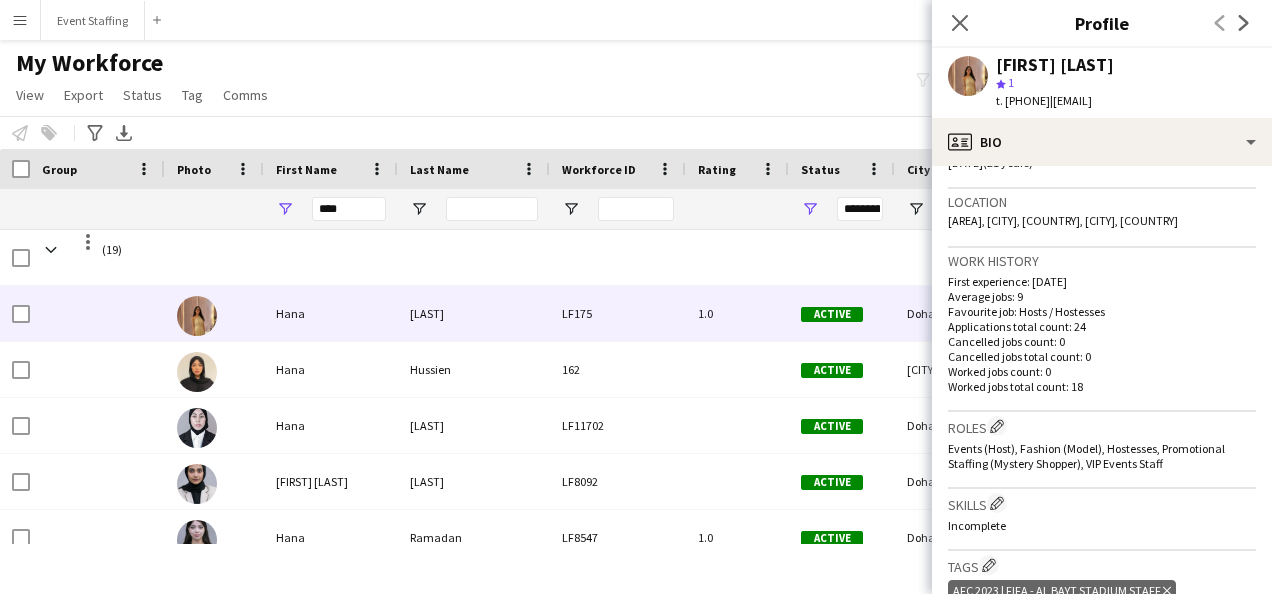 scroll, scrollTop: 411, scrollLeft: 0, axis: vertical 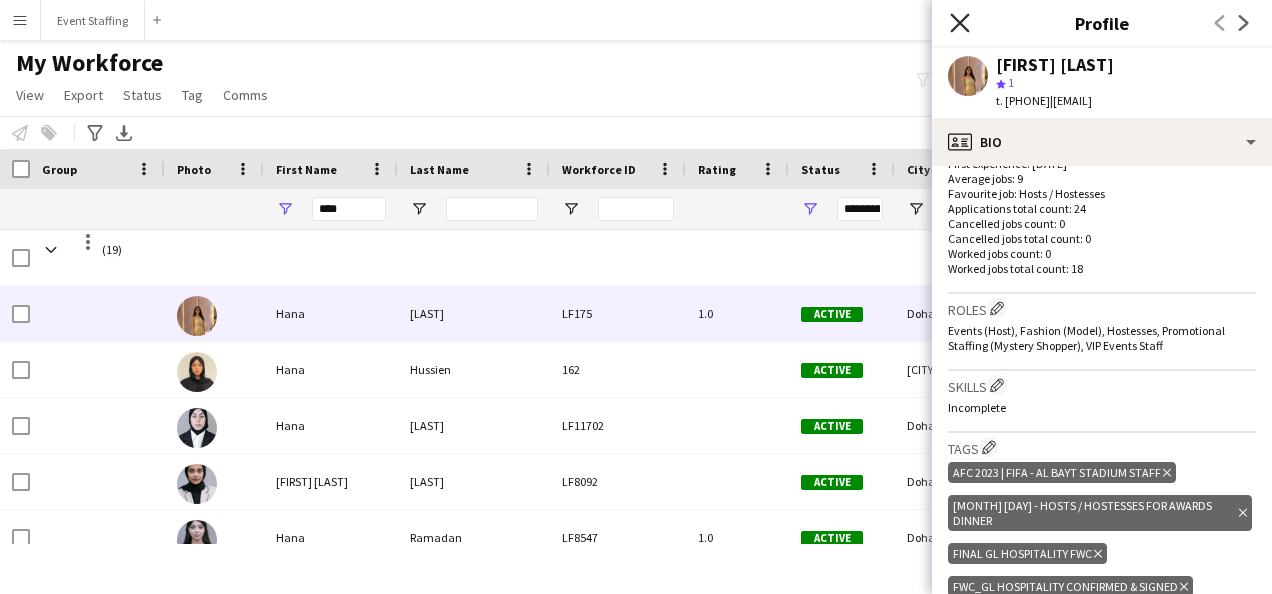 click 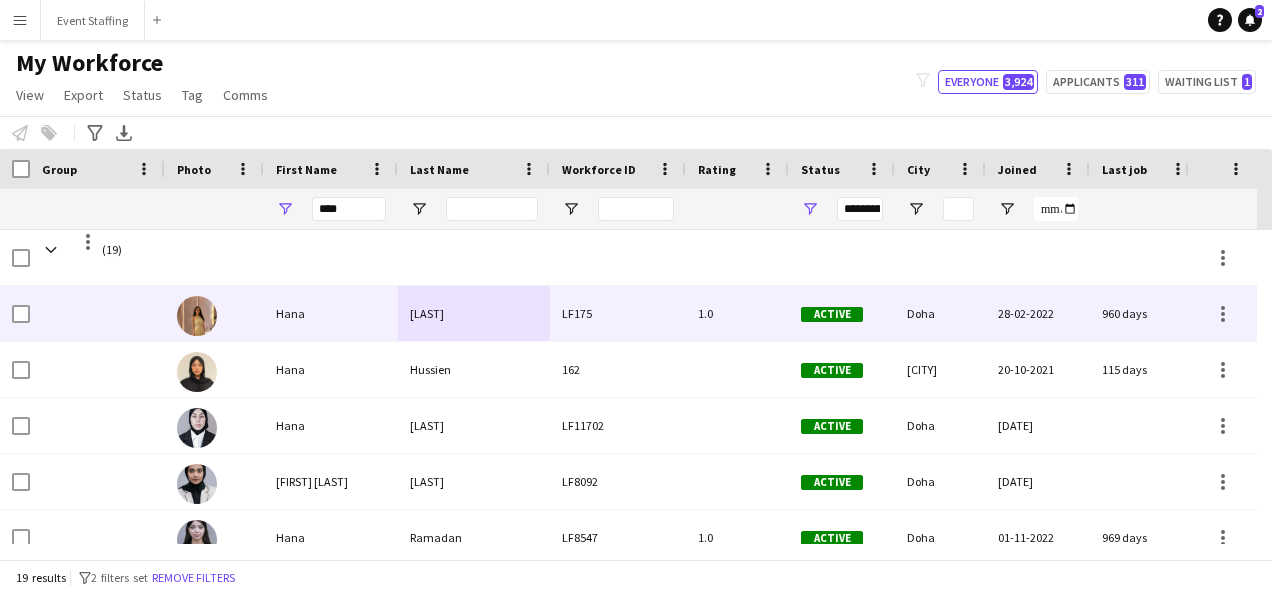click on "Hana" at bounding box center (331, 313) 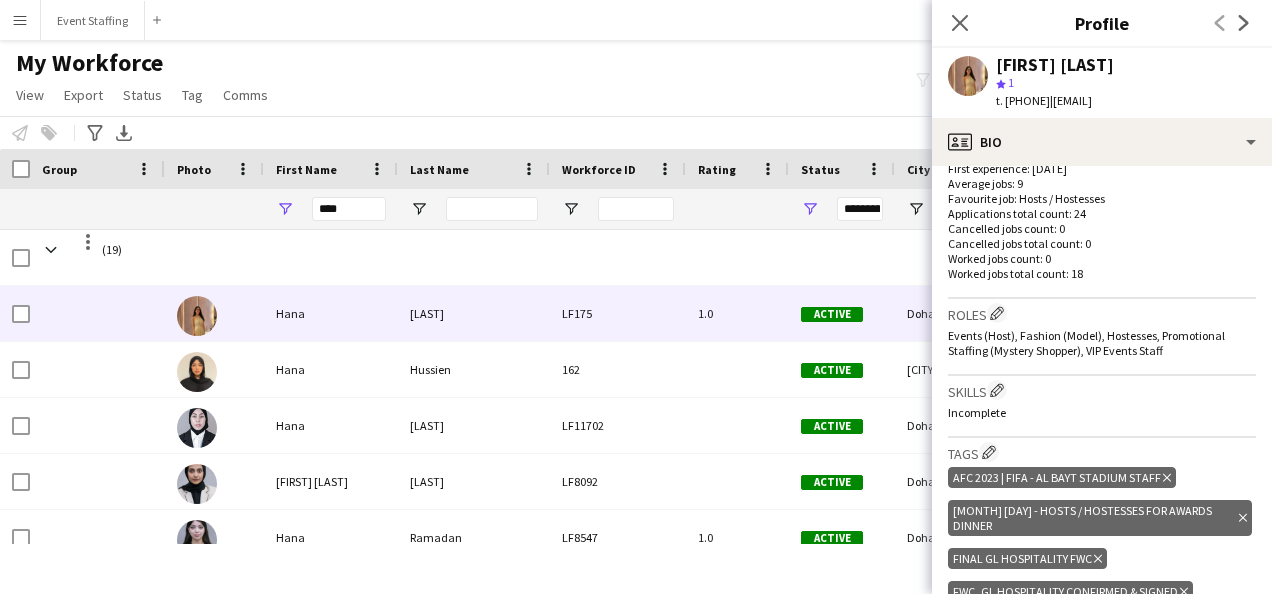 scroll, scrollTop: 524, scrollLeft: 0, axis: vertical 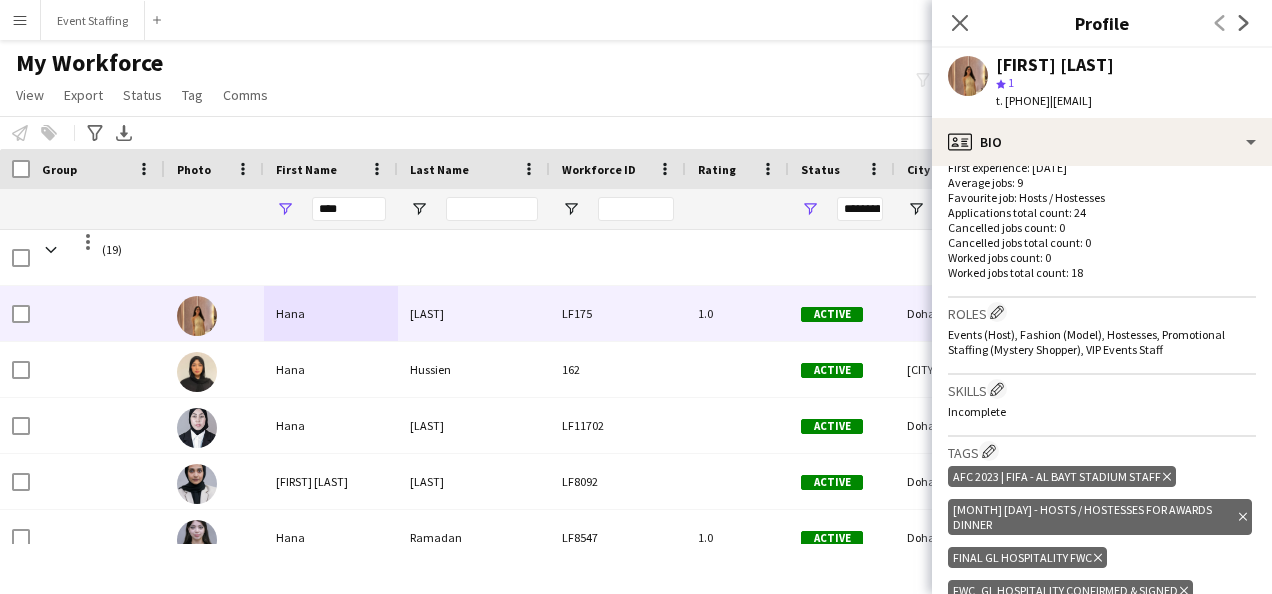 click 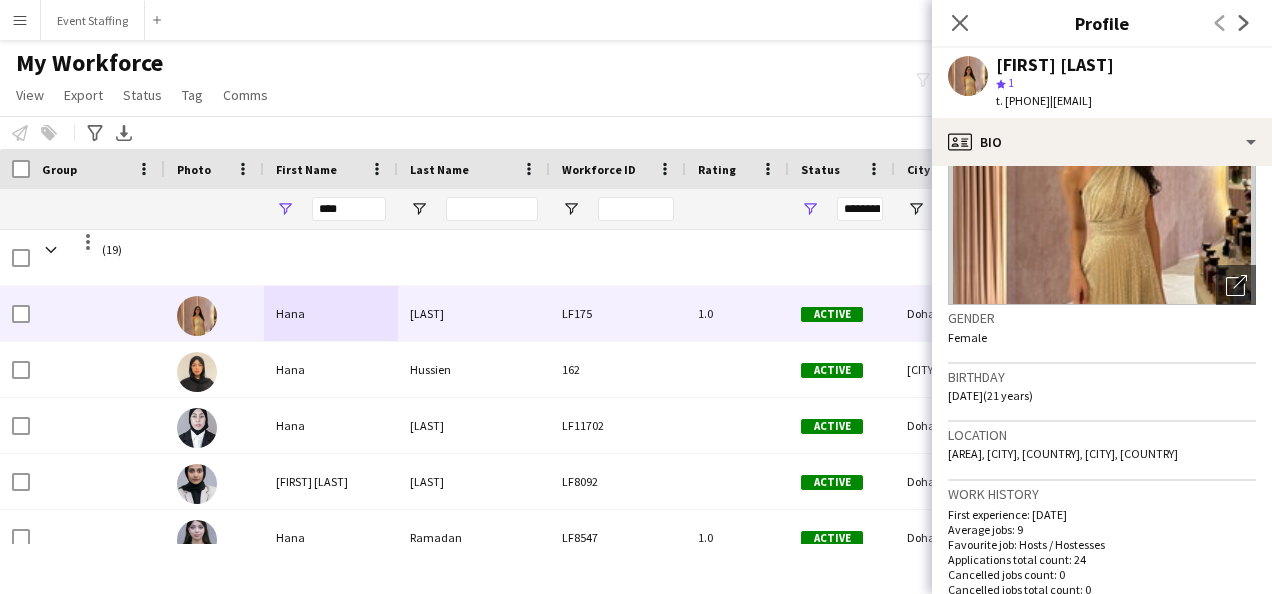 scroll, scrollTop: 0, scrollLeft: 0, axis: both 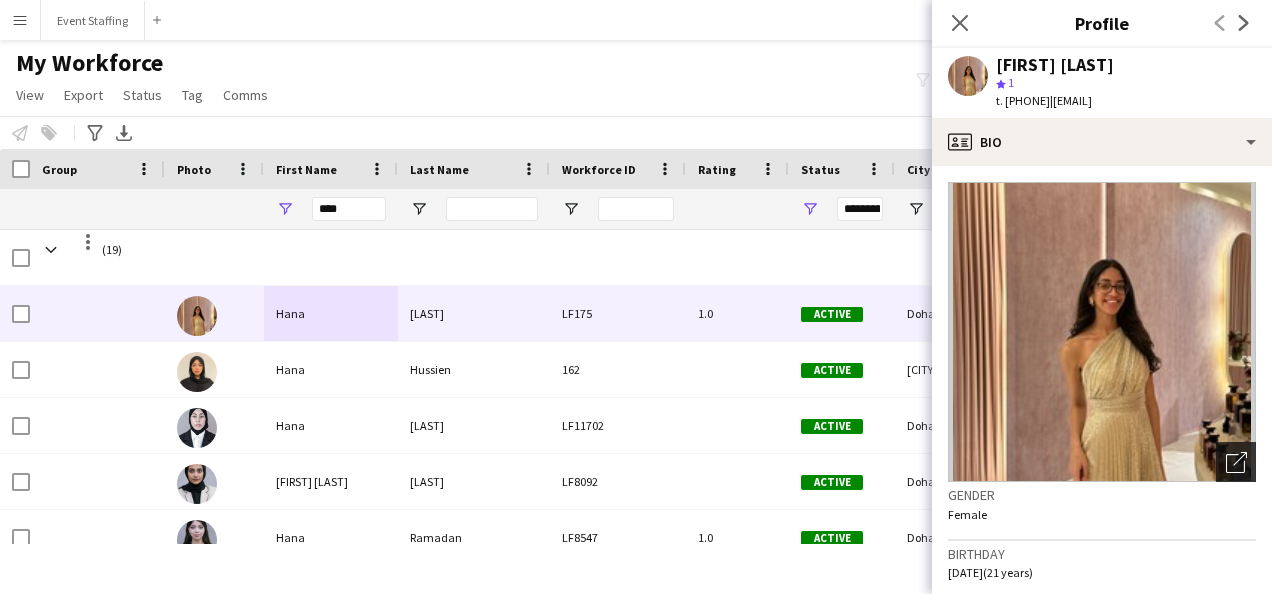click on "Open photos pop-in" 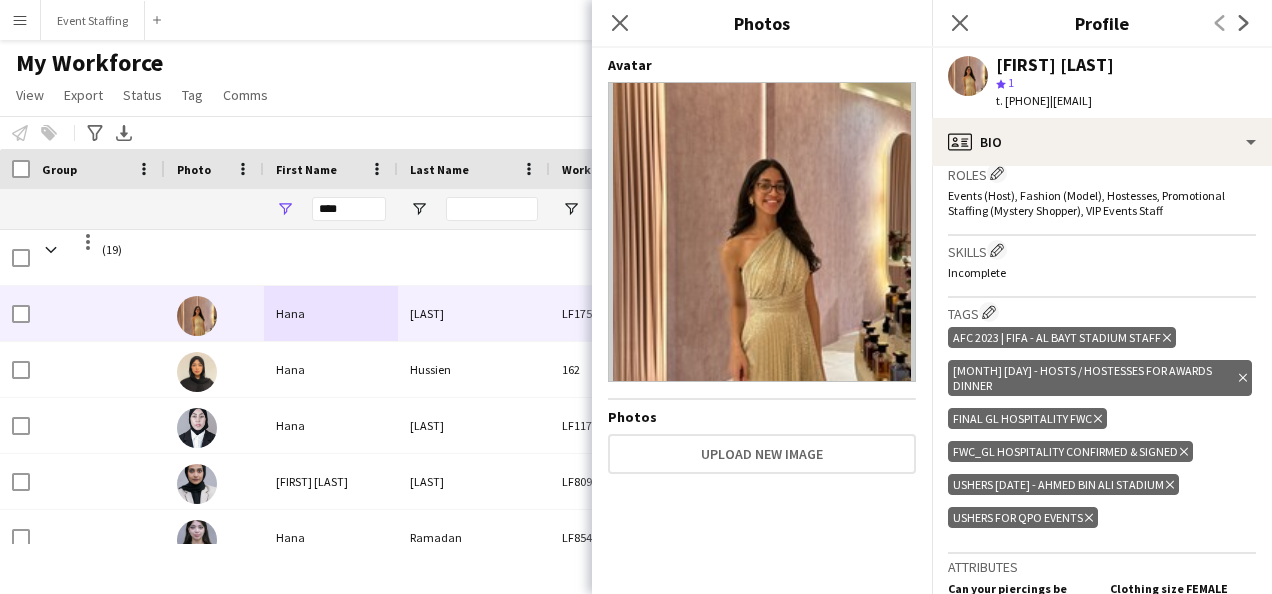 scroll, scrollTop: 725, scrollLeft: 0, axis: vertical 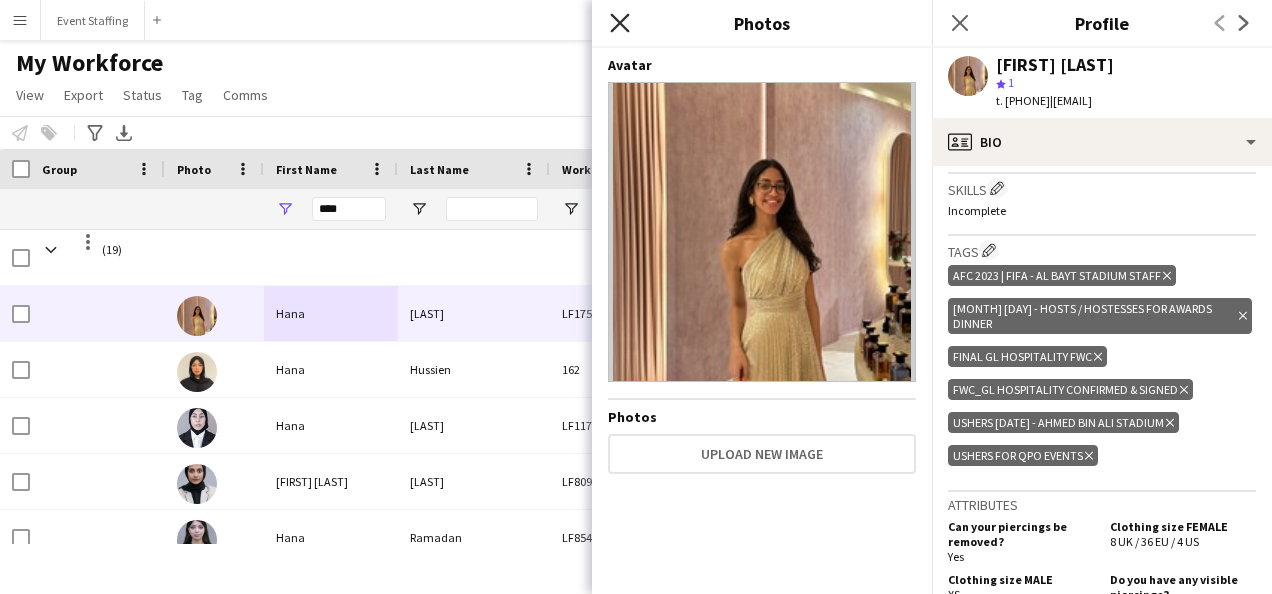 click 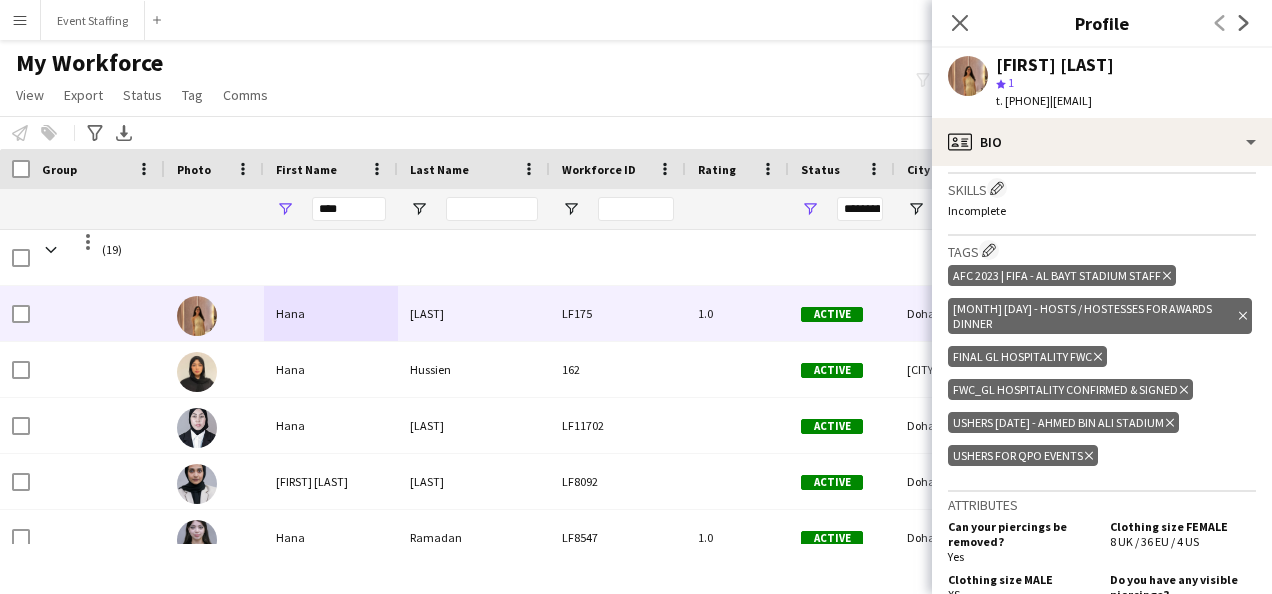 click on "[MONTH] [DAY] - Hosts / Hostesses for awards dinner
Delete tag" 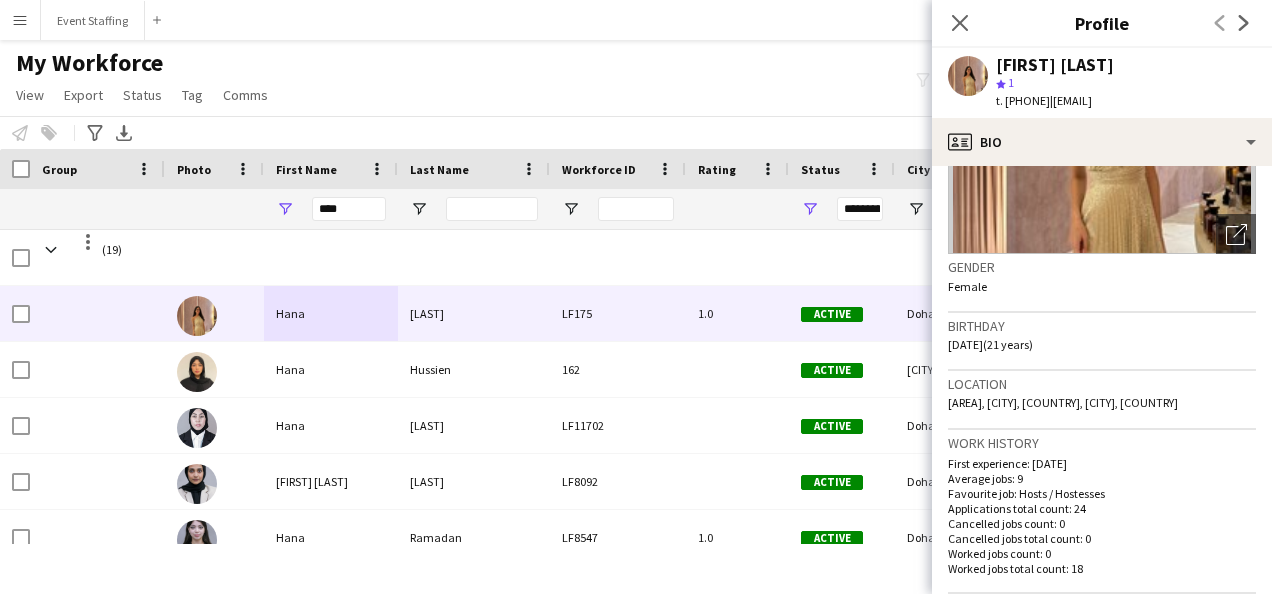 scroll, scrollTop: 0, scrollLeft: 0, axis: both 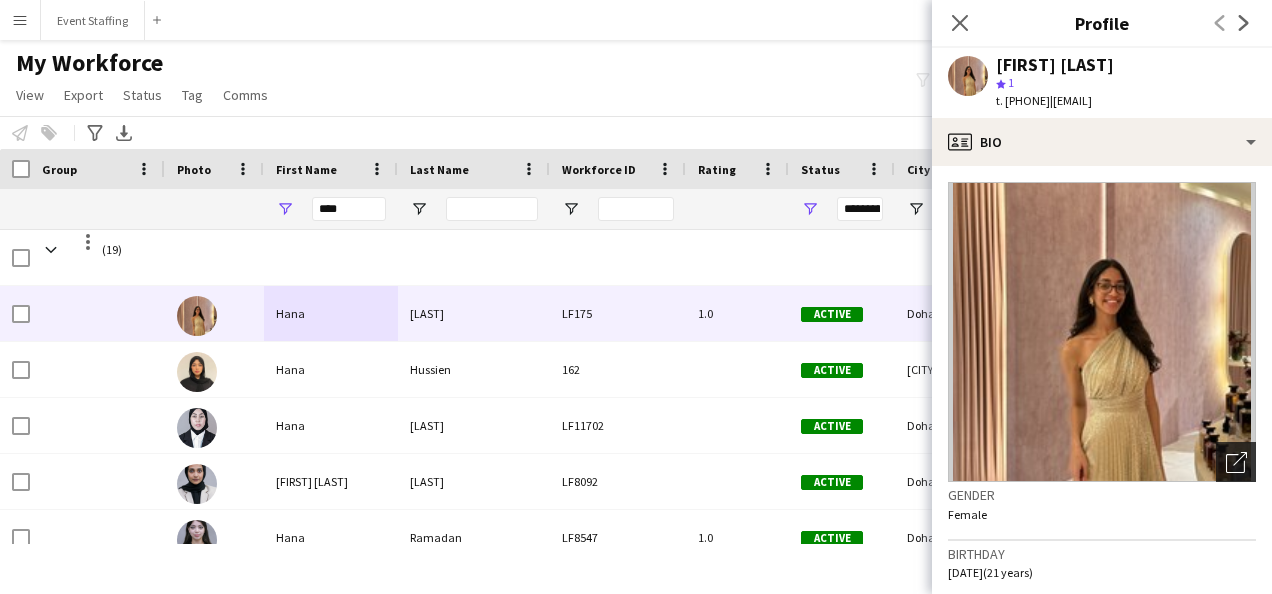 click on "Open photos pop-in" 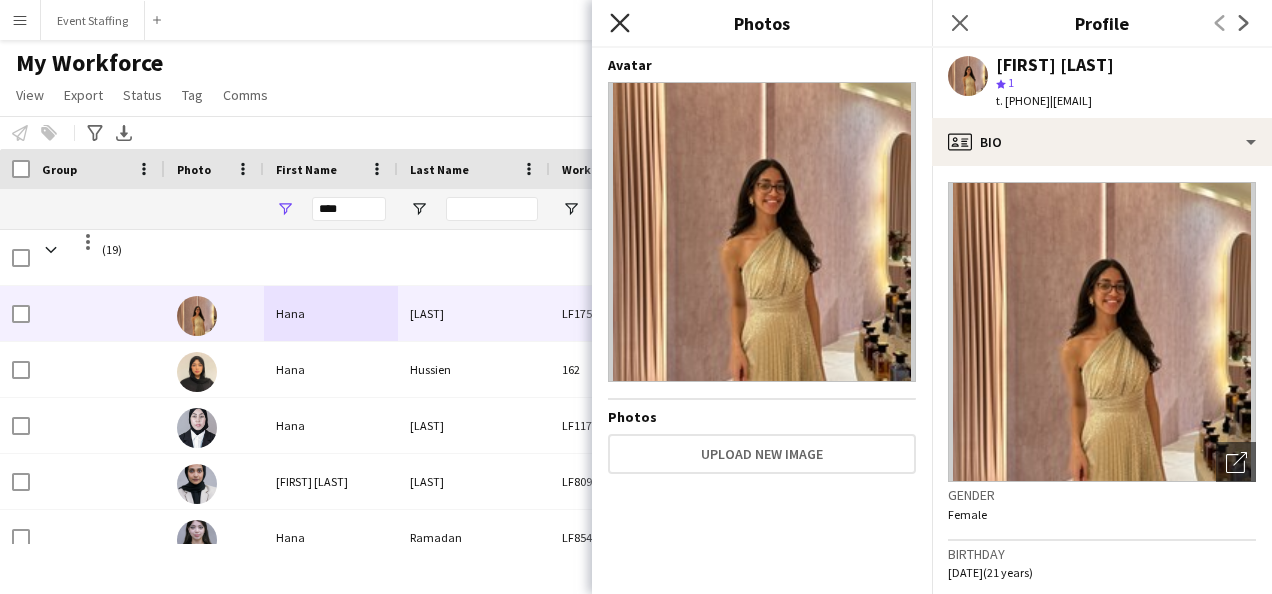 click on "Close pop-in" 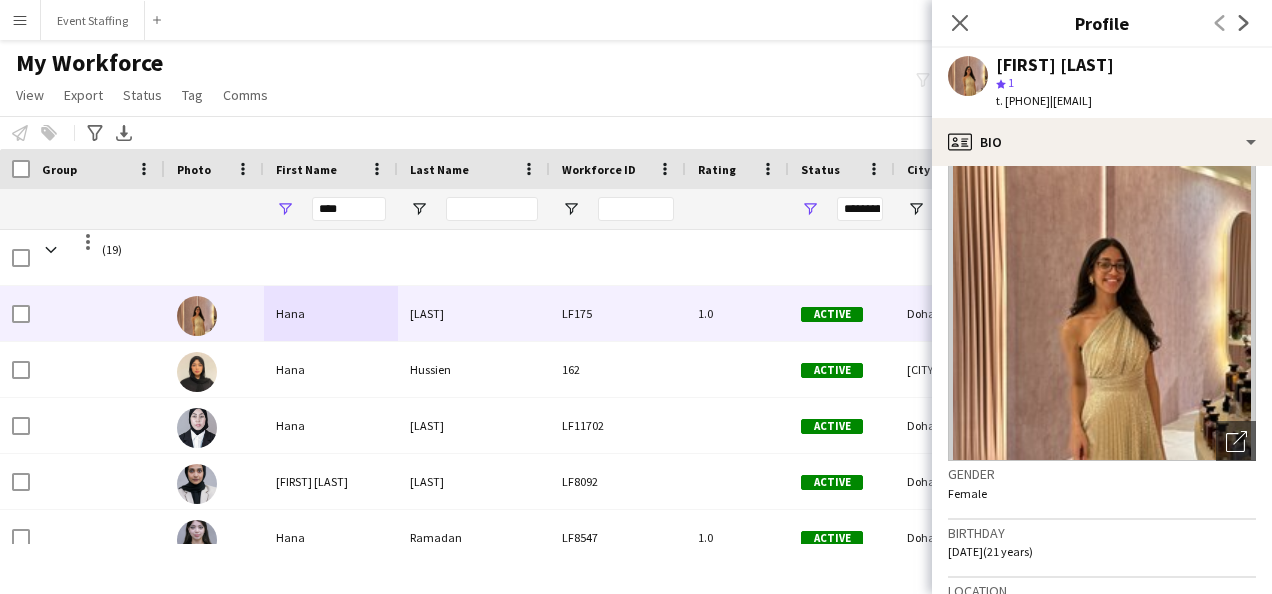 scroll, scrollTop: 0, scrollLeft: 0, axis: both 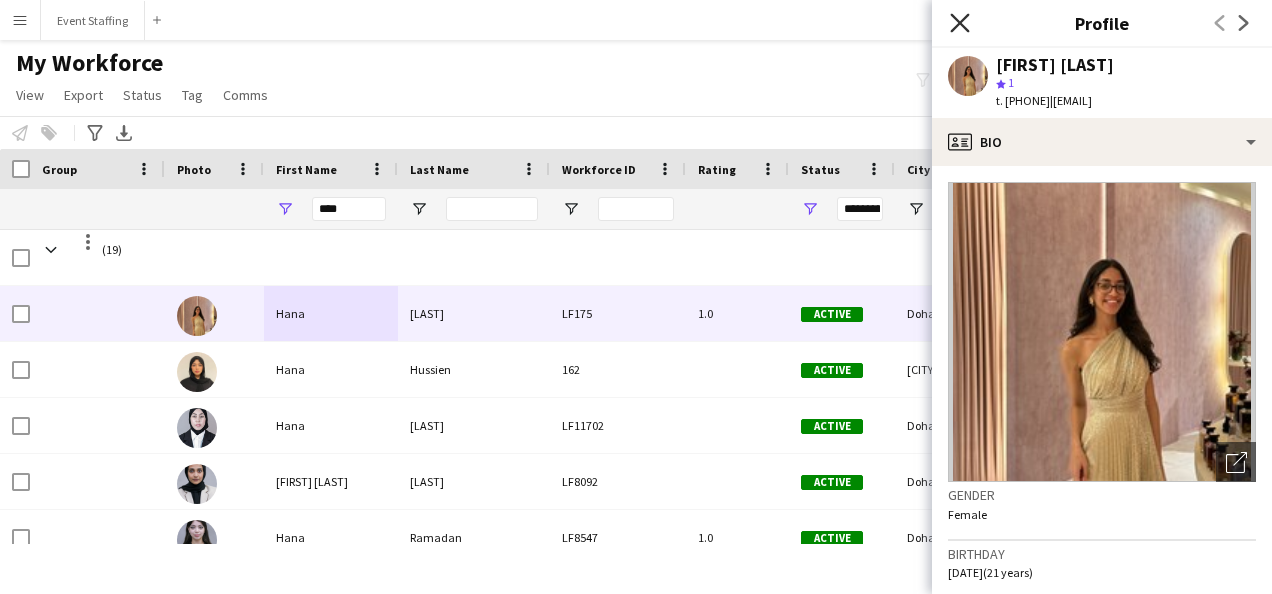 click on "Close pop-in" 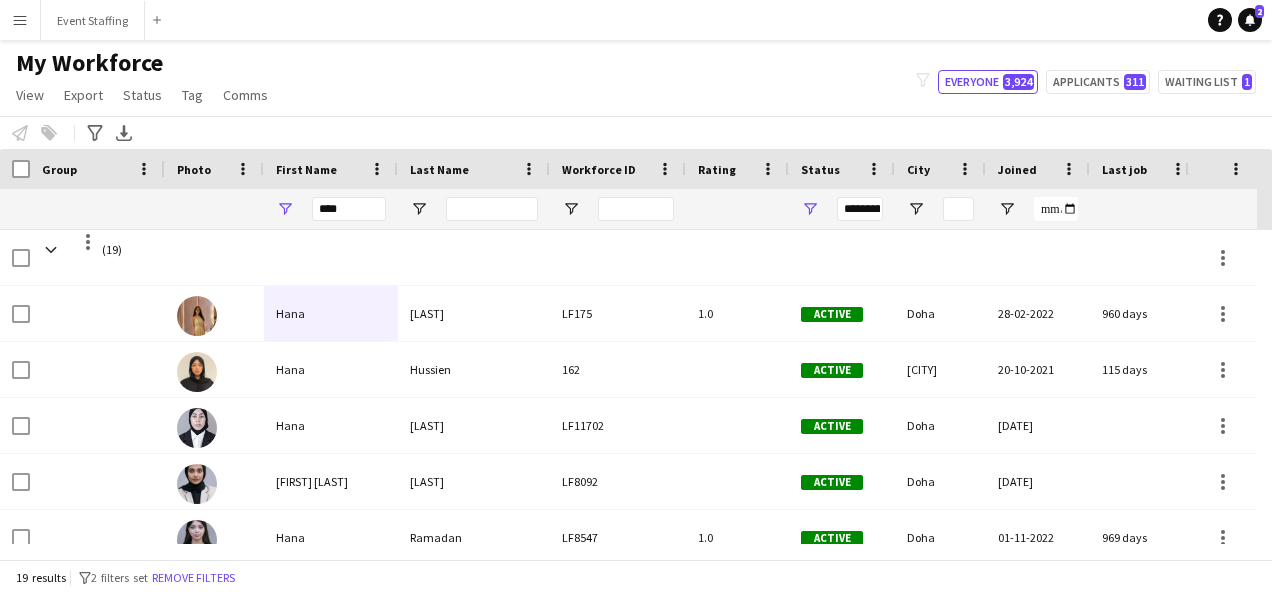 click on "My Workforce   View   Views  Default view New view Update view Delete view Edit name Customise view Customise filters Reset Filters Reset View Reset All  Export  Export as XLSX Export as PDF  Status  Edit  Tag  New tag  Edit tag  0- VVIP Hostess  (22) 0-LHS VVIP STAFF (5) 14x hosts / hostesses Qatar Racing and Equestrian Club (12) 2023 - 5 Mascots - 1st to 10th Mar (4) 2023 - A2Z Media - Hostess - 10th & 14th Mar (4) 2023 - Al Mana Promoters - Confirmed (25th Jan to 27th Feb) (2) 2023 - Al Maya - Promoters - 9th, 10th, 11th Mar (4) 2023 - Alberto Dubai - 8 Hostesses - 22nd Feb - Confirmed (5) 2023 - APQ Events - Cast Coordinators (3) 2023 - APQ Events - Info Desk Coordinators (9) 2023 - APQ Events - Sports Coordinators (22) 2023 - APQ Events - Ushers (5) 2023 - ASE23-06A - 3 Ushers (1) 2023 - Assets Group - Call Centre Agents - 1st March (2) 2023 - AZM23-03A - 14th Mar - Hostess (2) 2023 - AZM23-03C - Hostess - 20th Mar (3) 2023 - BDT23-03A - Promoter - 16th, 17th, 18th Mar (5) 2023 - CLN23-03A - Hostess (1)" 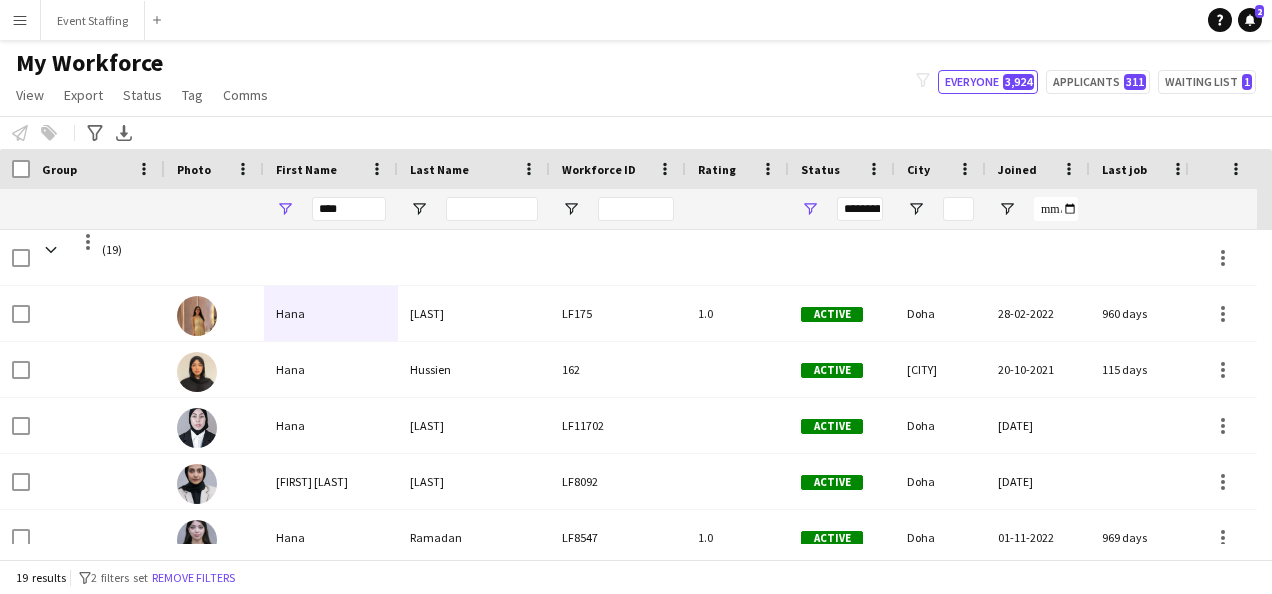 click on "My Workforce   View   Views  Default view New view Update view Delete view Edit name Customise view Customise filters Reset Filters Reset View Reset All  Export  Export as XLSX Export as PDF  Status  Edit  Tag  New tag  Edit tag  0- VVIP Hostess  (22) 0-LHS VVIP STAFF (5) 14x hosts / hostesses Qatar Racing and Equestrian Club (12) 2023 - 5 Mascots - 1st to 10th Mar (4) 2023 - A2Z Media - Hostess - 10th & 14th Mar (4) 2023 - Al Mana Promoters - Confirmed (25th Jan to 27th Feb) (2) 2023 - Al Maya - Promoters - 9th, 10th, 11th Mar (4) 2023 - Alberto Dubai - 8 Hostesses - 22nd Feb - Confirmed (5) 2023 - APQ Events - Cast Coordinators (3) 2023 - APQ Events - Info Desk Coordinators (9) 2023 - APQ Events - Sports Coordinators (22) 2023 - APQ Events - Ushers (5) 2023 - ASE23-06A - 3 Ushers (1) 2023 - Assets Group - Call Centre Agents - 1st March (2) 2023 - AZM23-03A - 14th Mar - Hostess (2) 2023 - AZM23-03C - Hostess - 20th Mar (3) 2023 - BDT23-03A - Promoter - 16th, 17th, 18th Mar (5) 2023 - CLN23-03A - Hostess (1)" 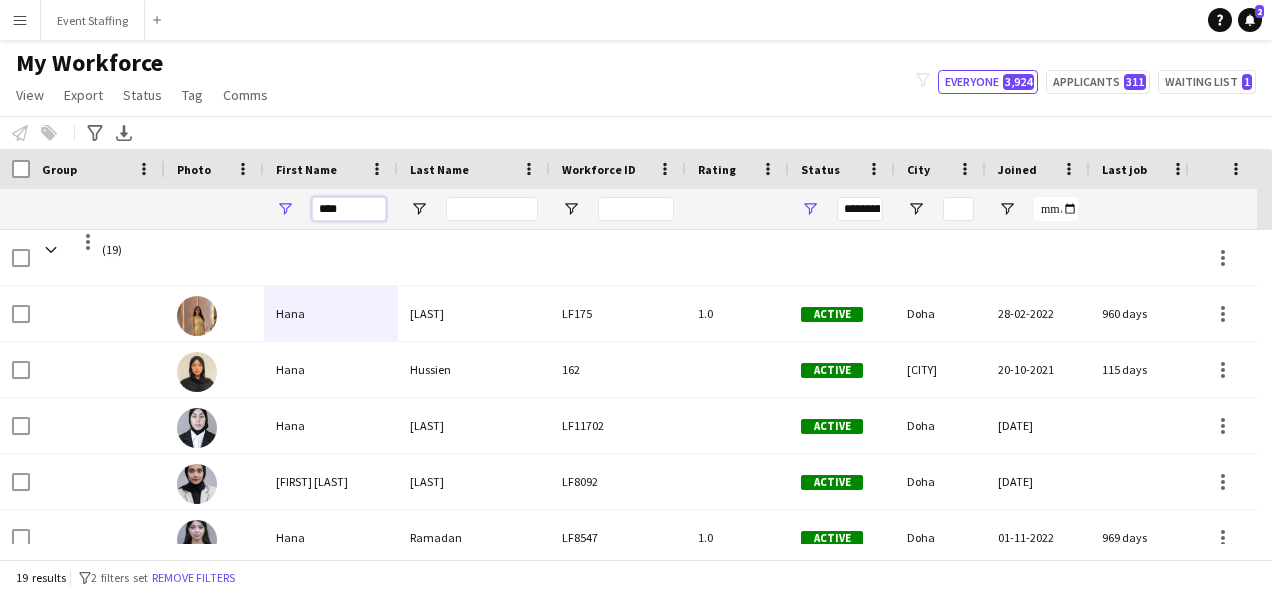 click on "****" at bounding box center [349, 209] 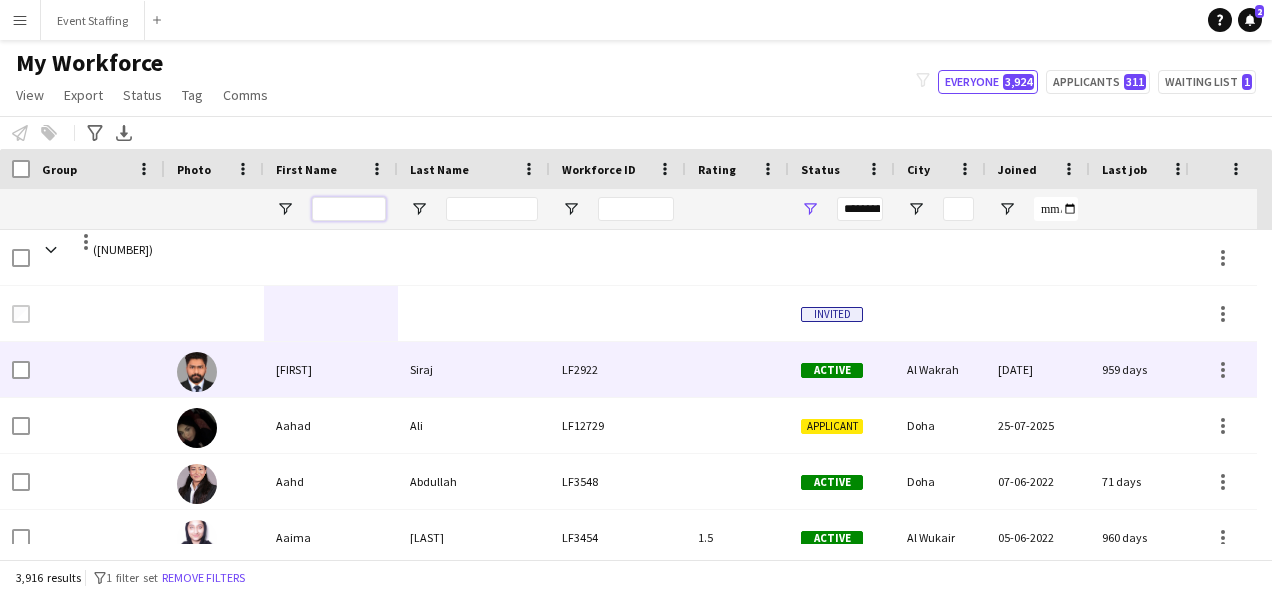scroll, scrollTop: 0, scrollLeft: 192, axis: horizontal 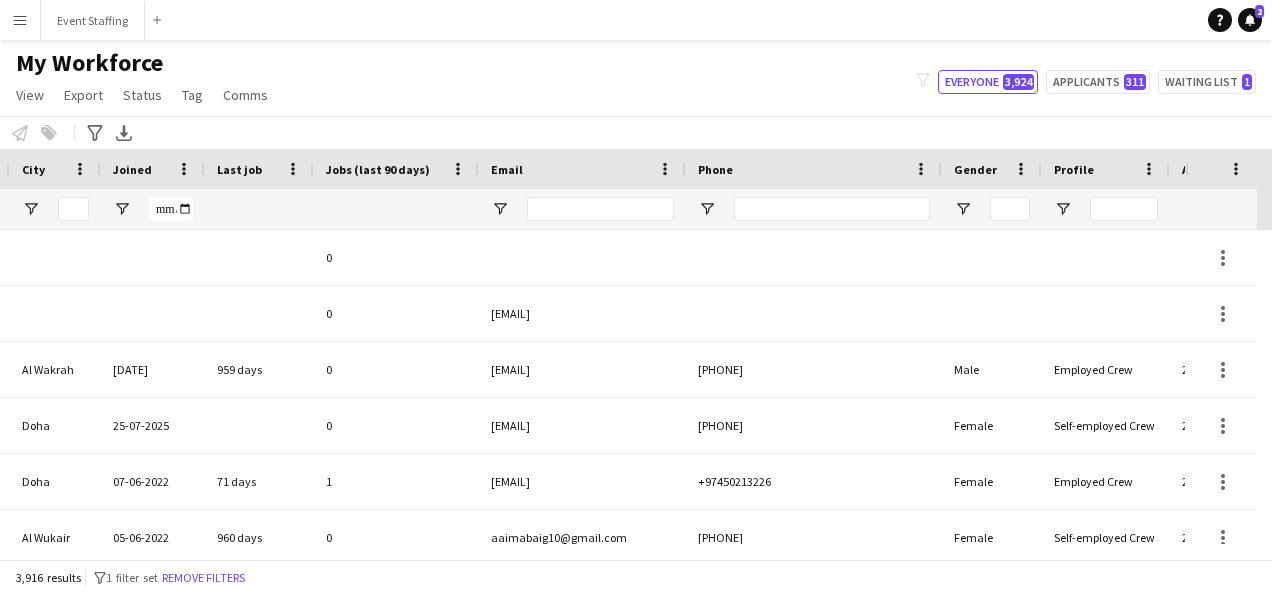 type 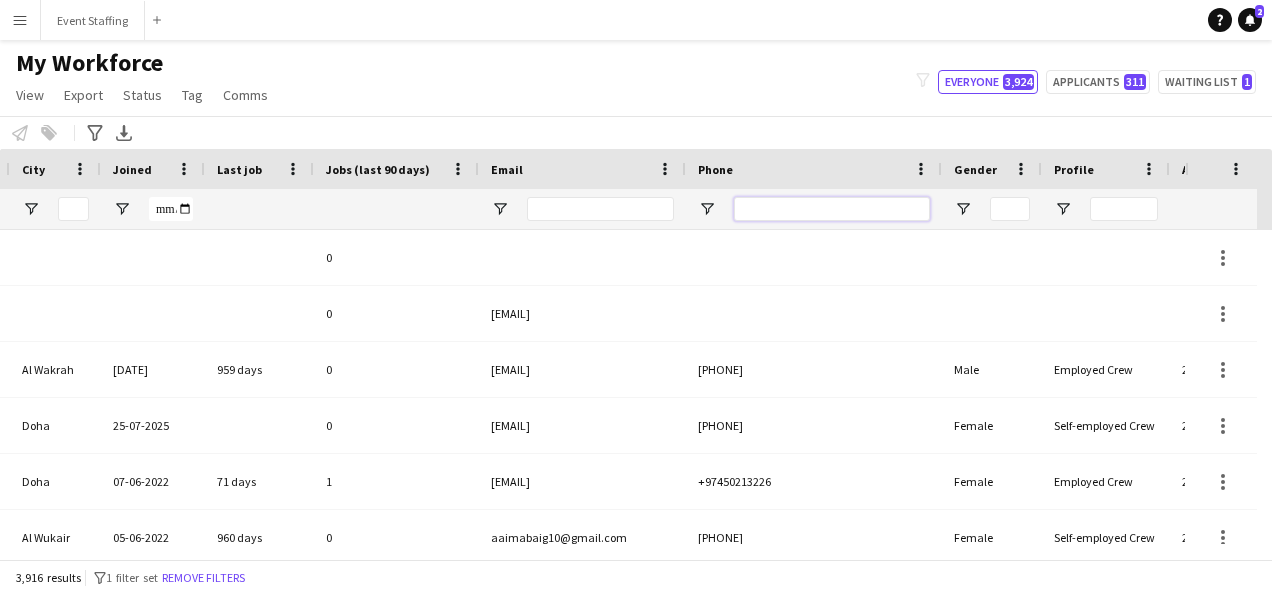 click at bounding box center [832, 209] 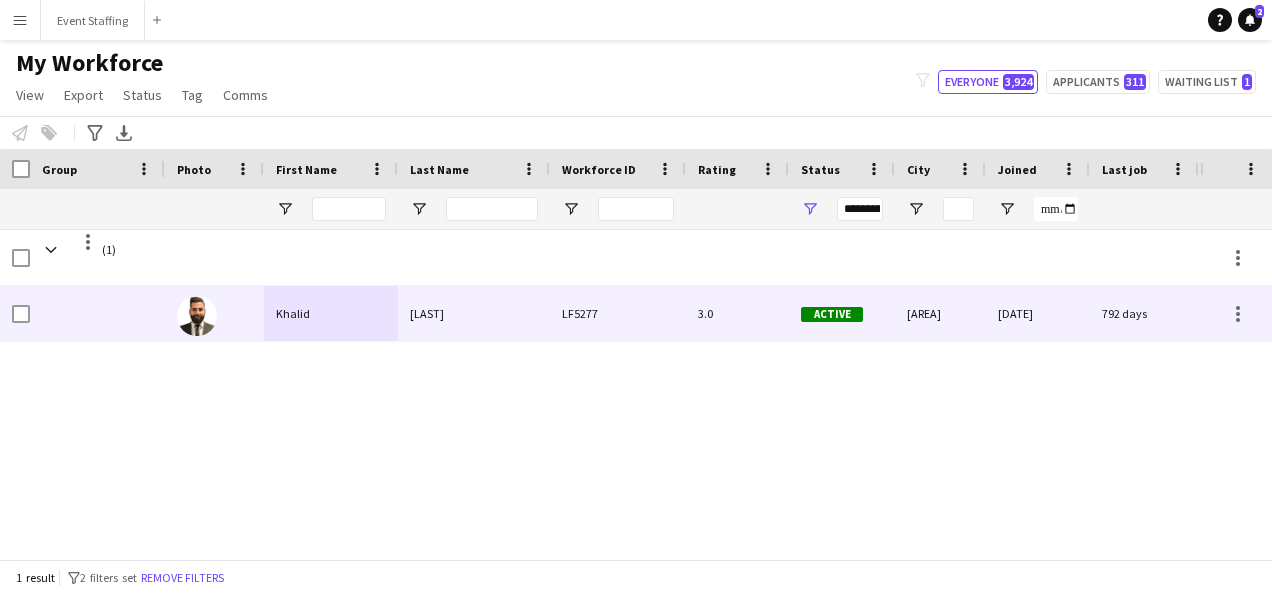 type on "********" 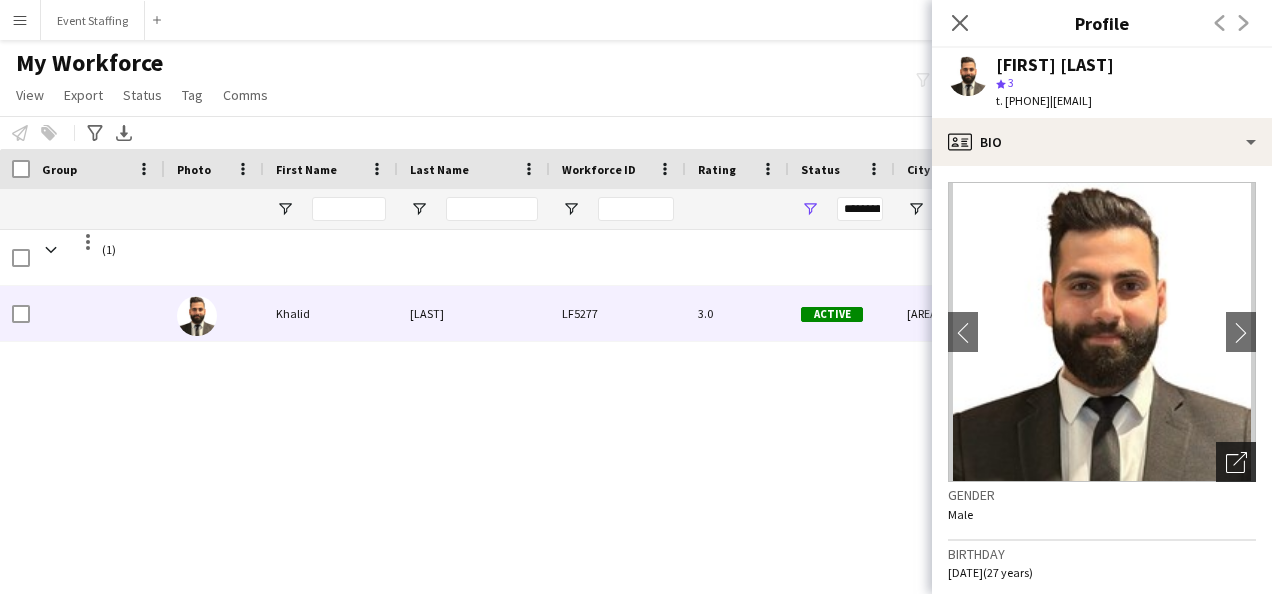 click on "Open photos pop-in" 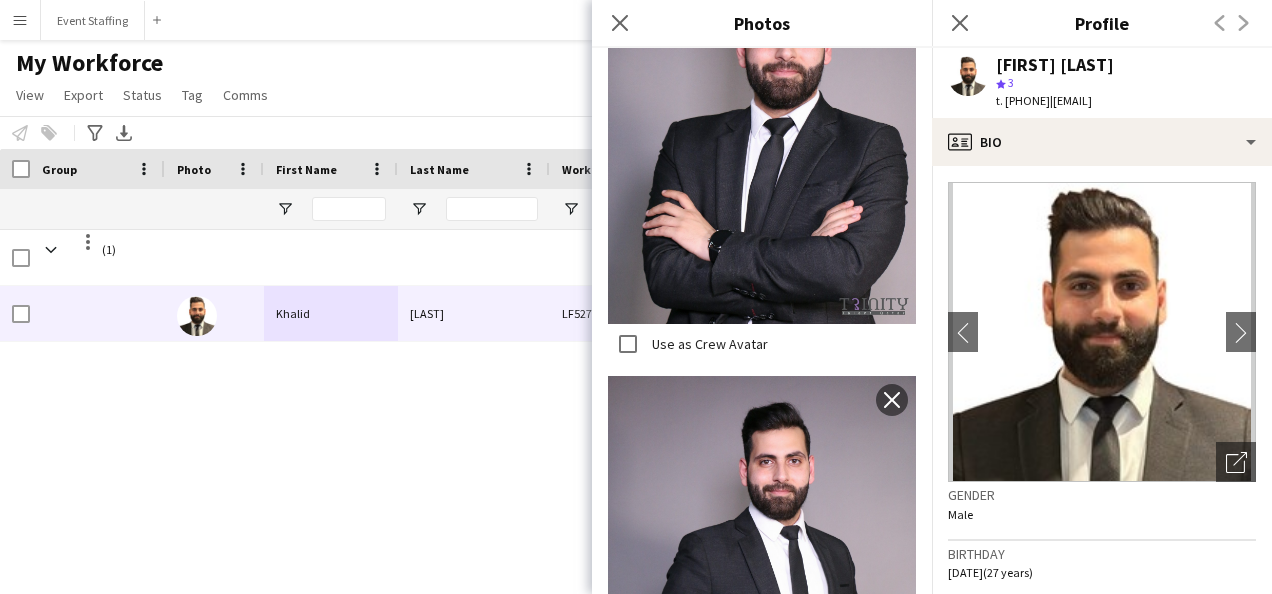 click on "[NUMBER]
([NUMBER])
LF[NUMBER] [NUMBER] Active [AREA] [DATE] [NUMBER] days [NUMBER] [EMAIL] [LAST] [FIRST]" at bounding box center [600, 387] 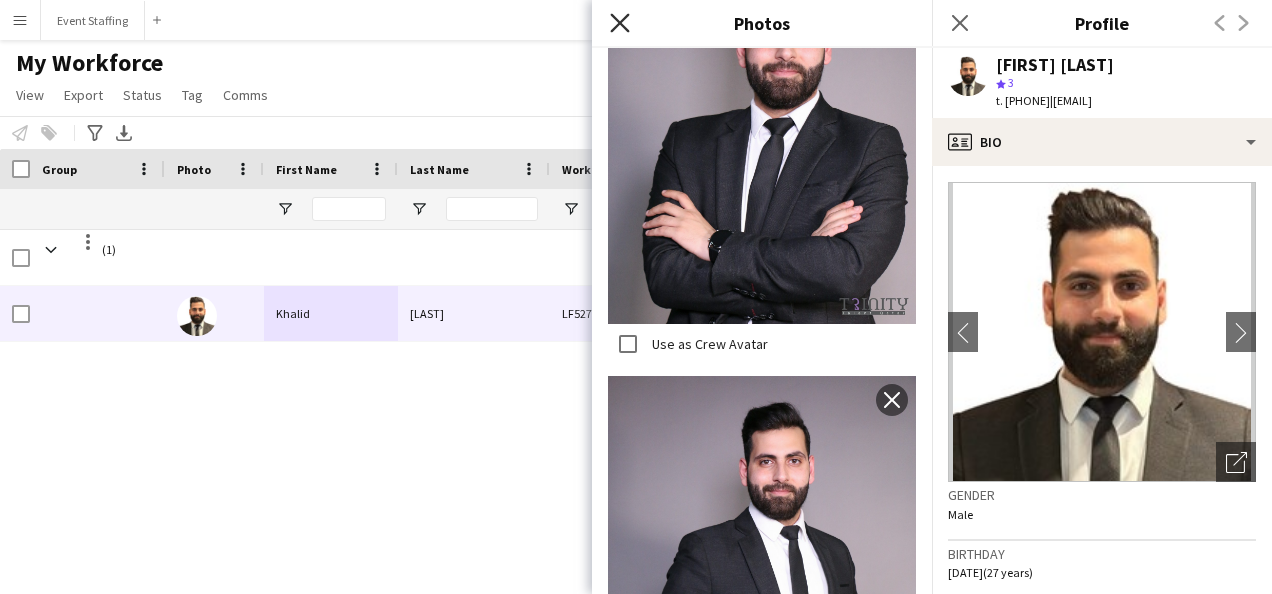 click on "Close pop-in" 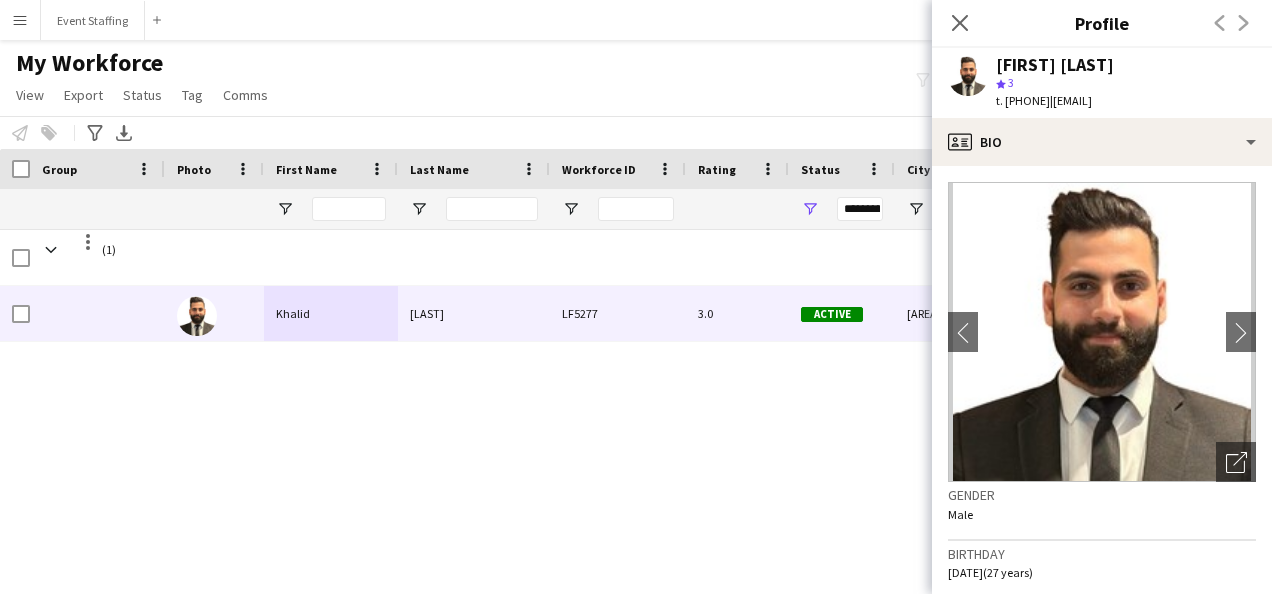 click on "[NUMBER]
([NUMBER])
LF[NUMBER] [NUMBER] Active [AREA] [DATE] [NUMBER] days [NUMBER] [EMAIL] [LAST] [FIRST]" at bounding box center [600, 387] 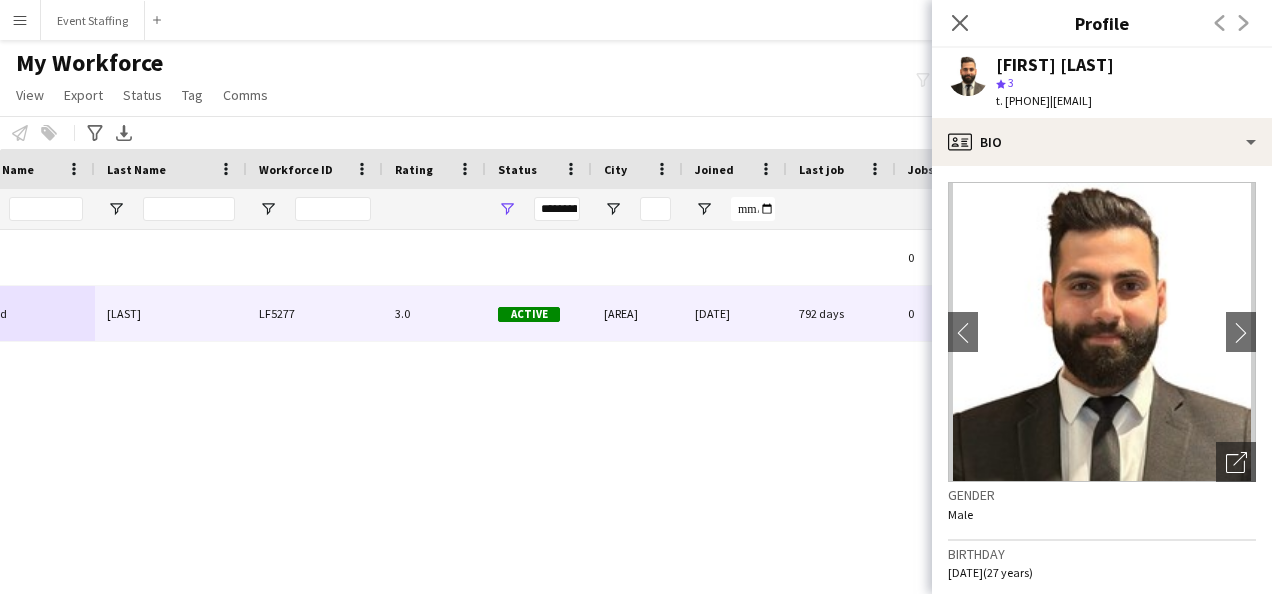 scroll, scrollTop: 0, scrollLeft: 388, axis: horizontal 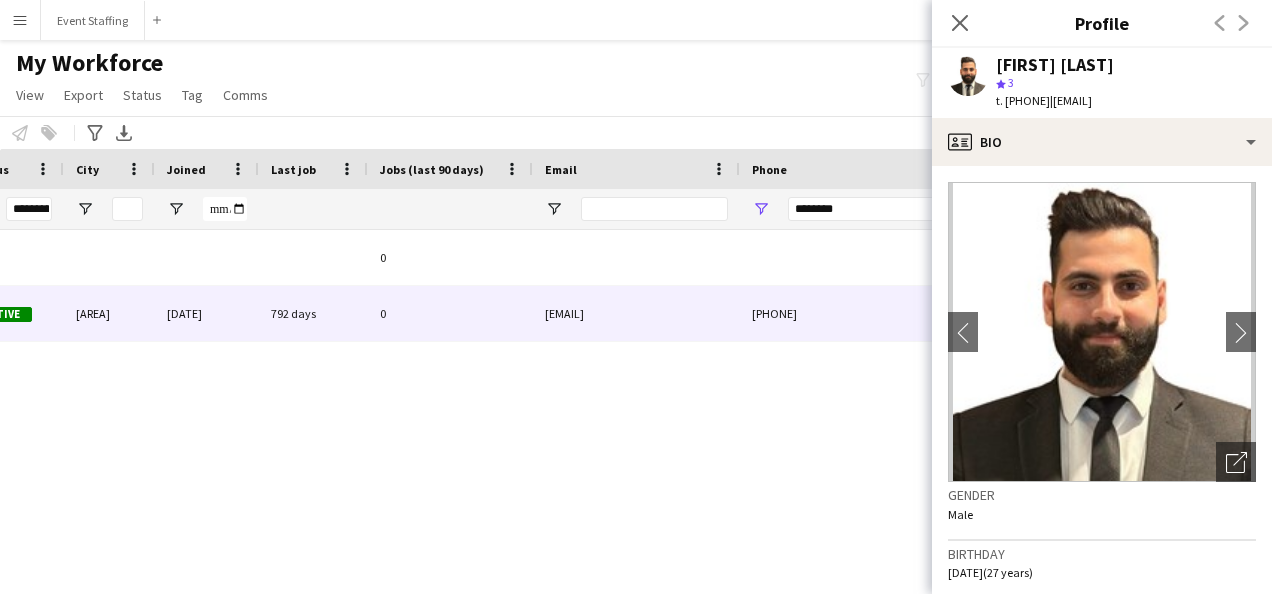 click on "Gender   Male   Birthday   [DATE]   ([AGE] years)   Location   [AREA], [CITY], [CITY], [AREA], [POSTAL_CODE]   Work history   First experience: [DATE]   Average jobs: [NUMBER]   Favourite job: HOSTS / HOSTESSES SUPERVISOR   Applications total count: [NUMBER]   Cancelled jobs count: [NUMBER]   Cancelled jobs total count: [NUMBER]   Worked jobs count: [NUMBER]   Worked jobs total count: [NUMBER]   Roles
Edit crew company roles
Skills
Edit crew company skills
ok-circled2
background
Layer 1
cross-circle-red
background
Layer 1
Events (Face painter)
Freelancer has uploaded a photo validation of skill. Click to see
ok-circled2
background
Layer 1
cross-circle-red" 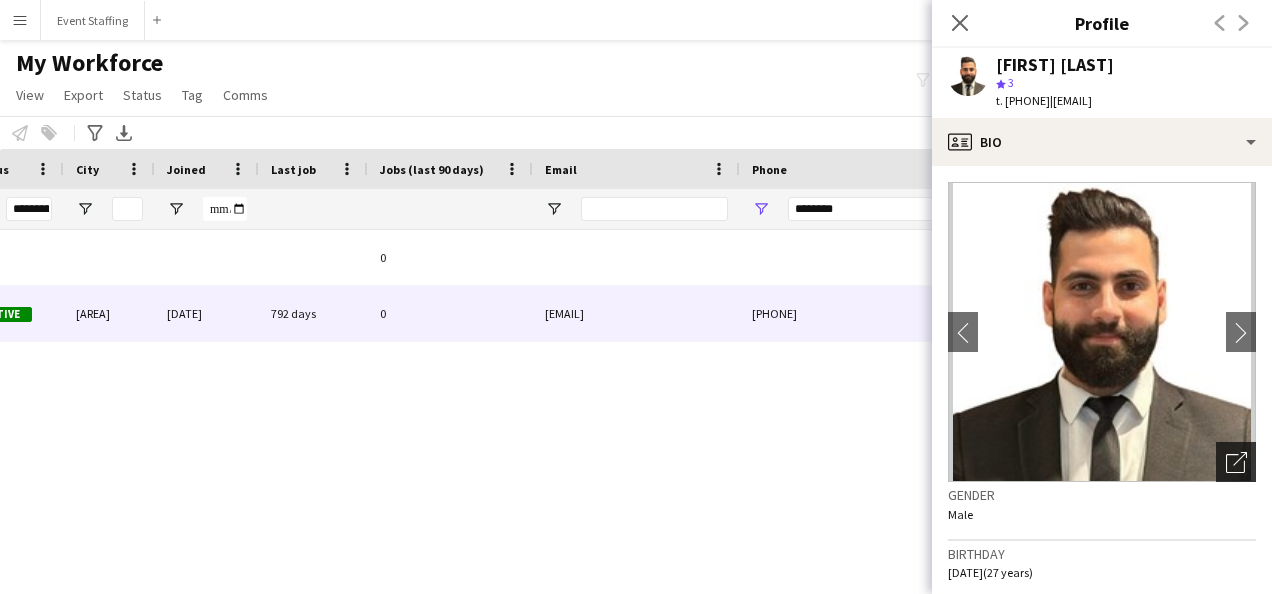 click on "Open photos pop-in" 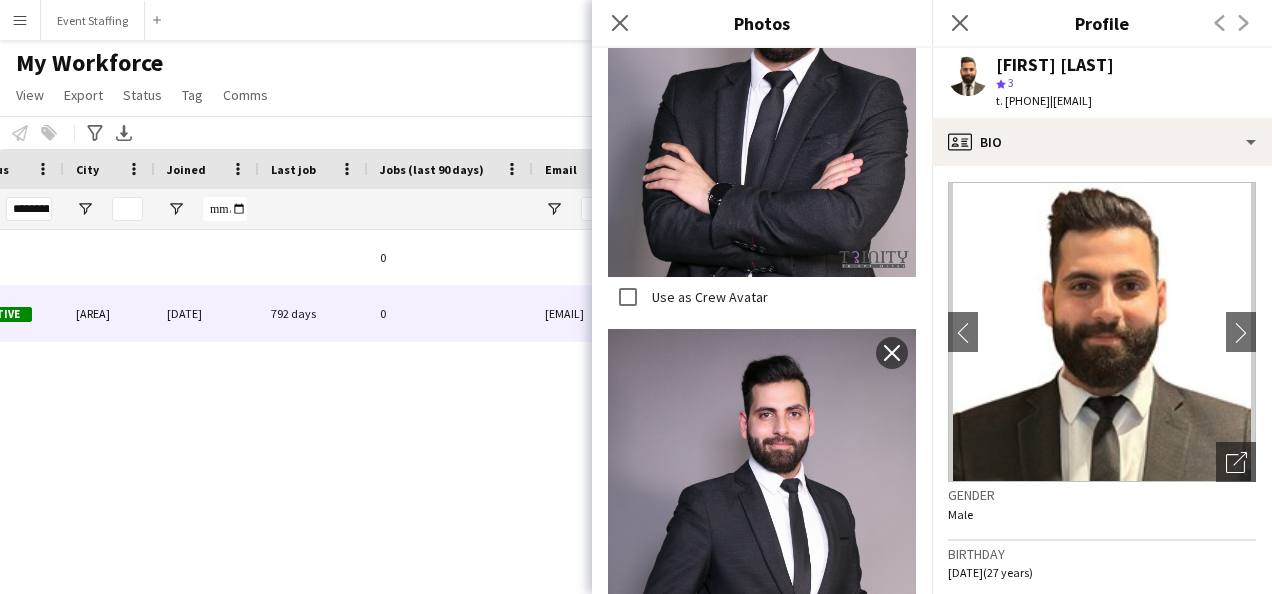 drag, startPoint x: 1147, startPoint y: 63, endPoint x: 981, endPoint y: 54, distance: 166.24379 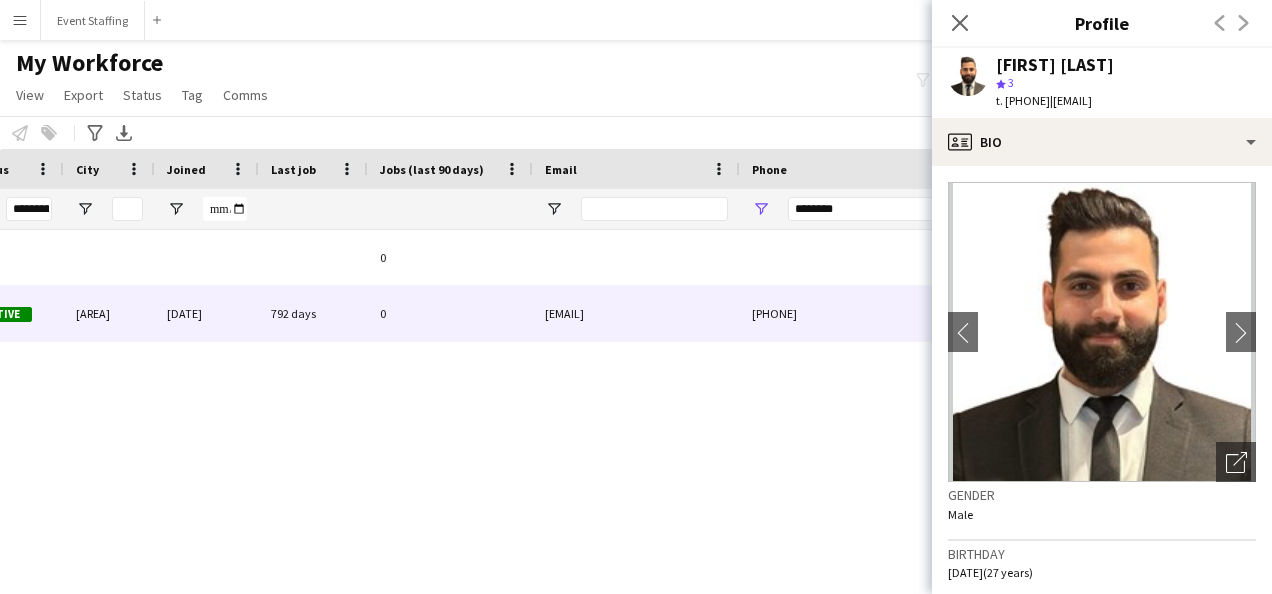 copy on "[FIRST] [LAST]" 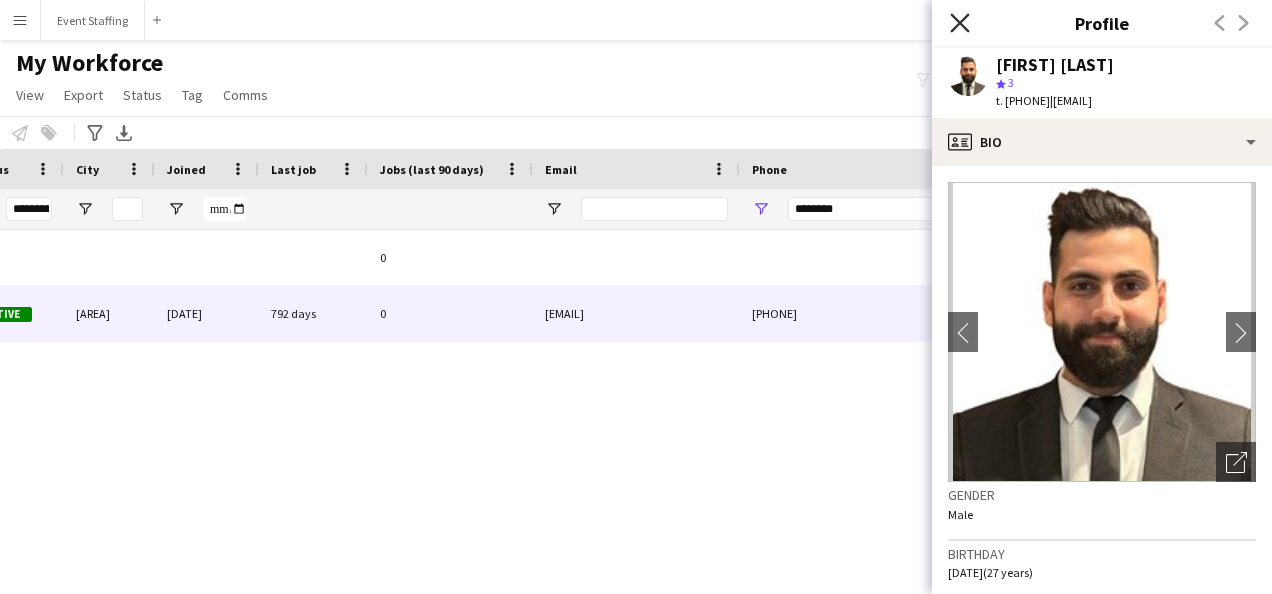 click on "Close pop-in" 